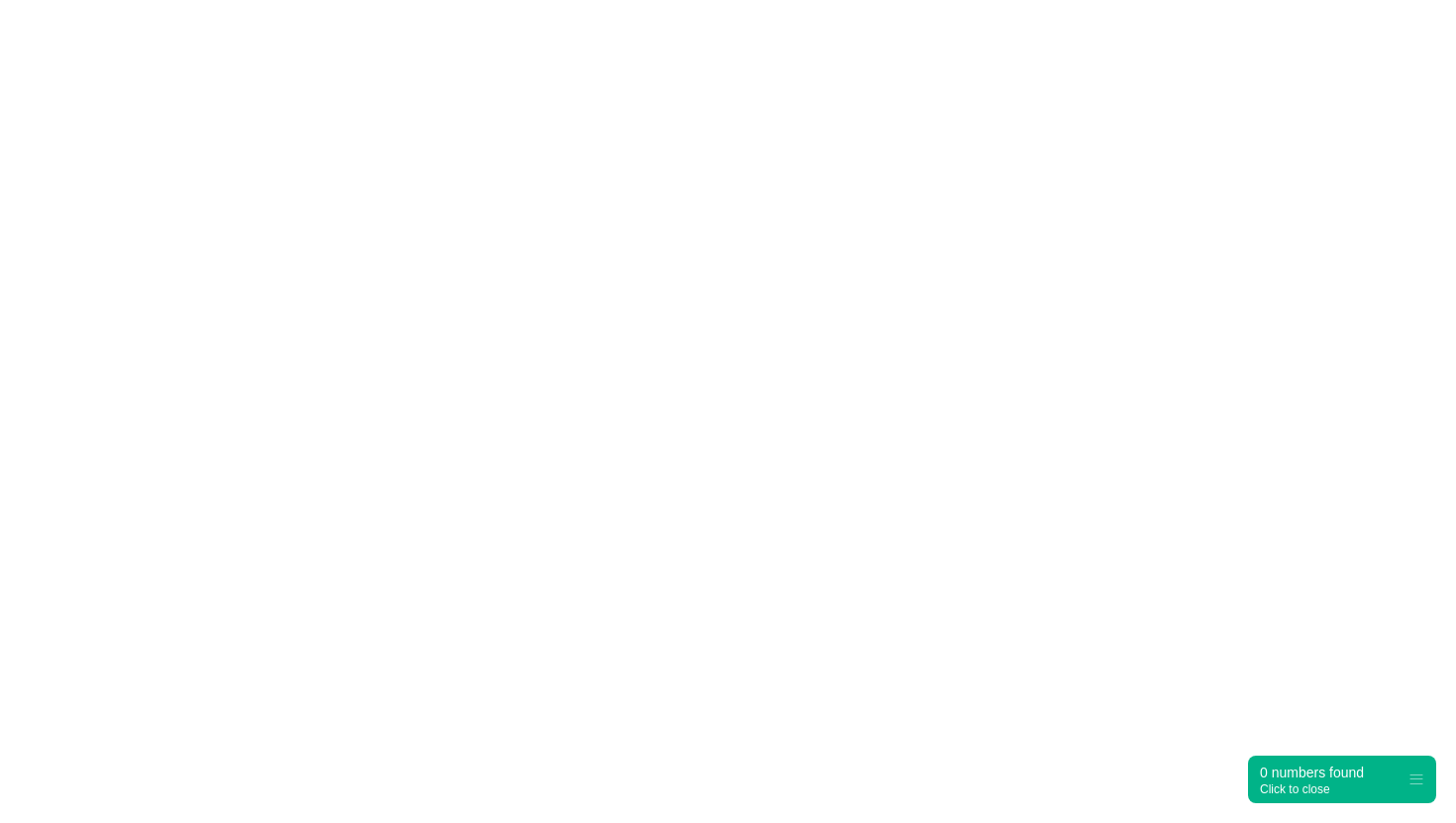 scroll, scrollTop: 0, scrollLeft: 0, axis: both 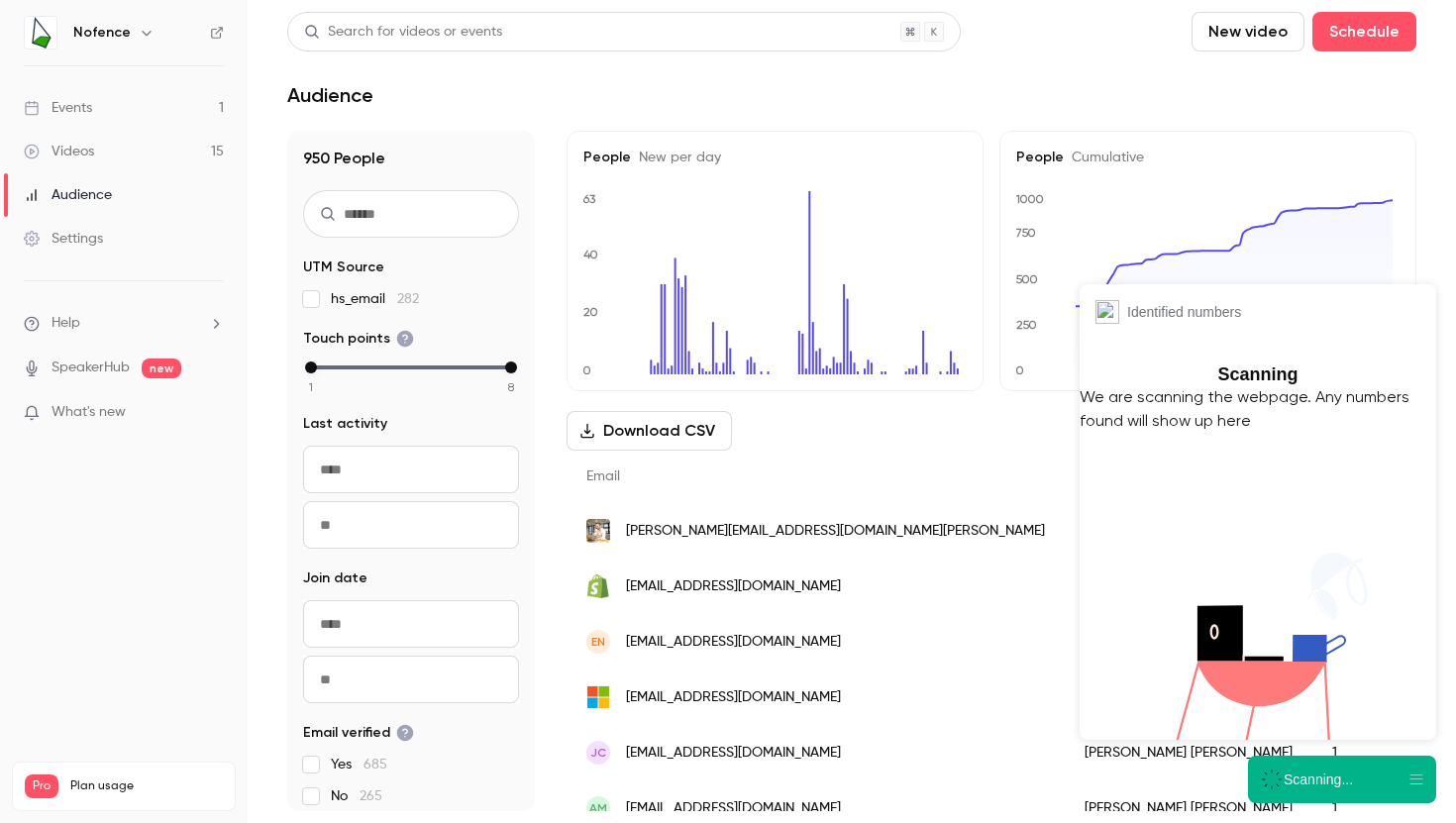 click on "Videos 15" at bounding box center [124, 152] 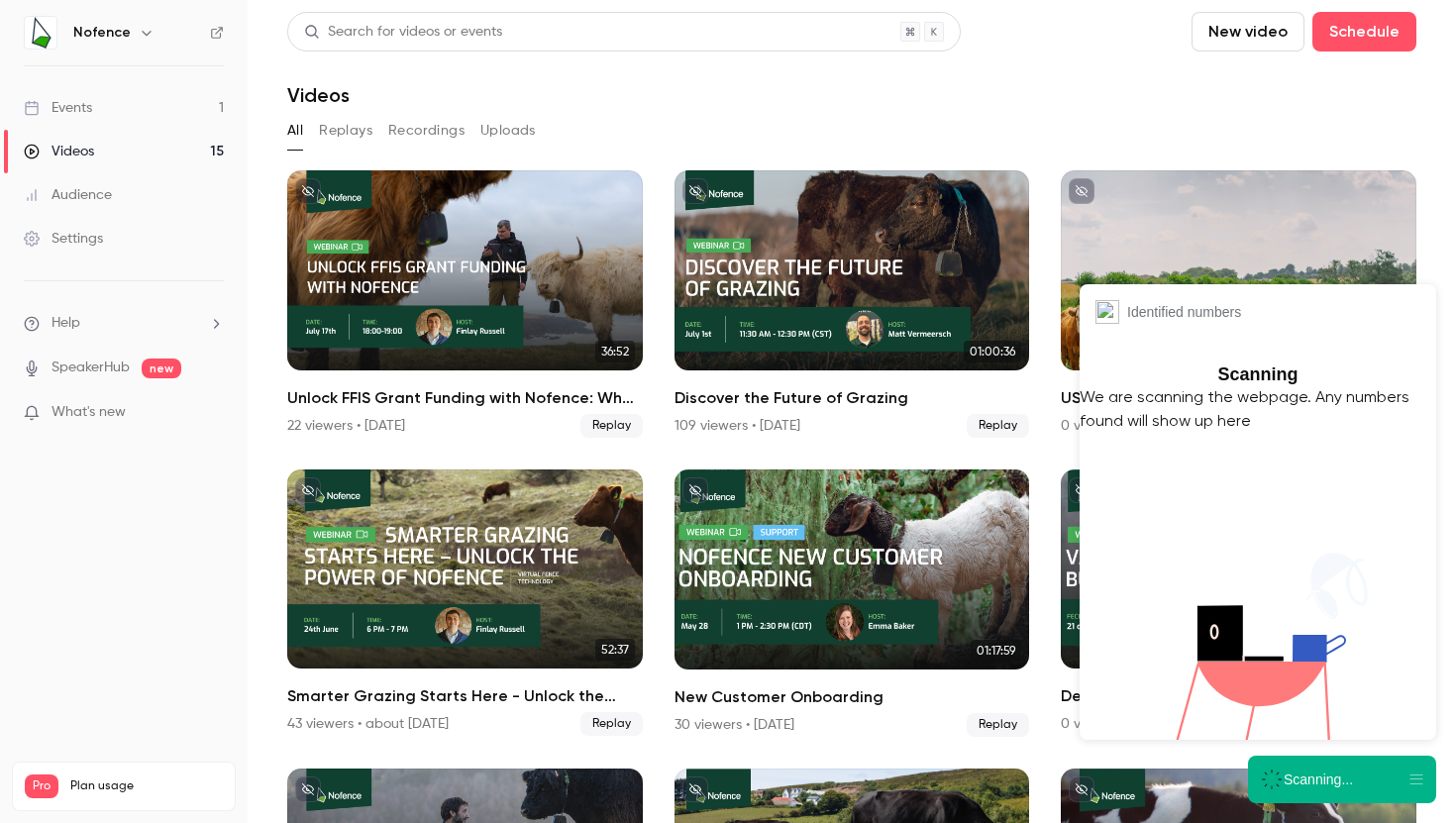 click on "Scanning..." at bounding box center [1318, 779] 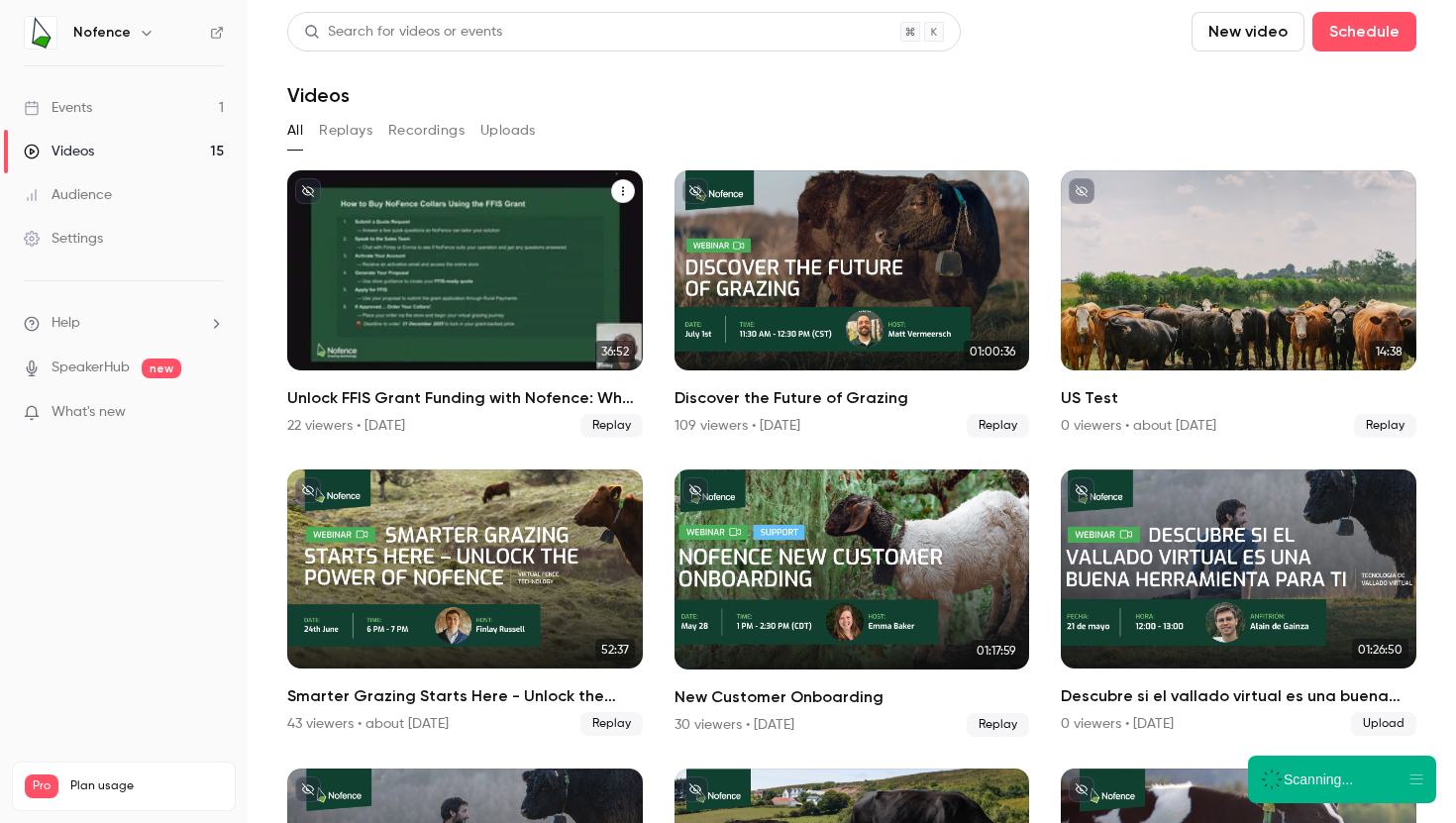 click at bounding box center (465, 270) 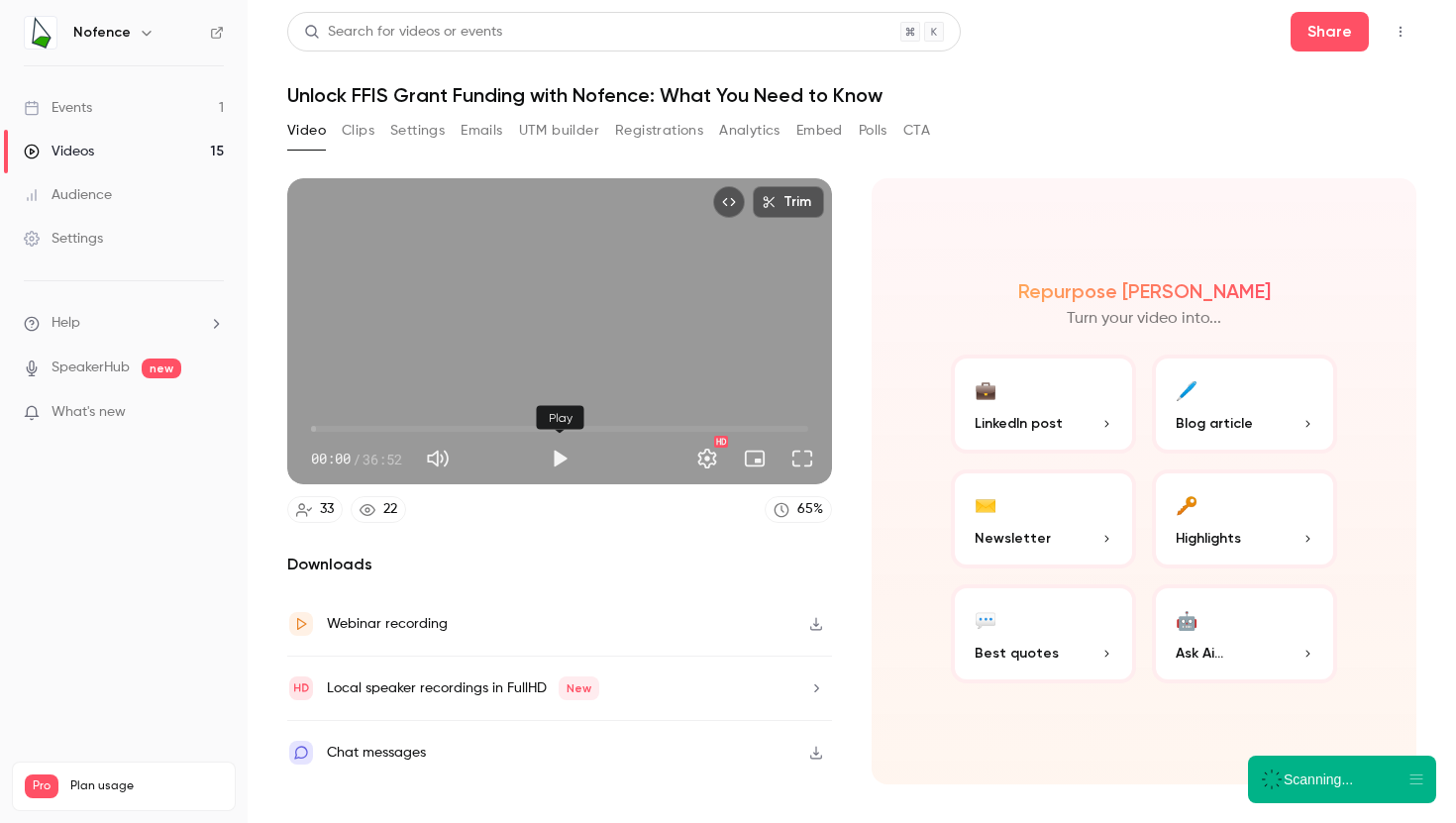 click at bounding box center (560, 459) 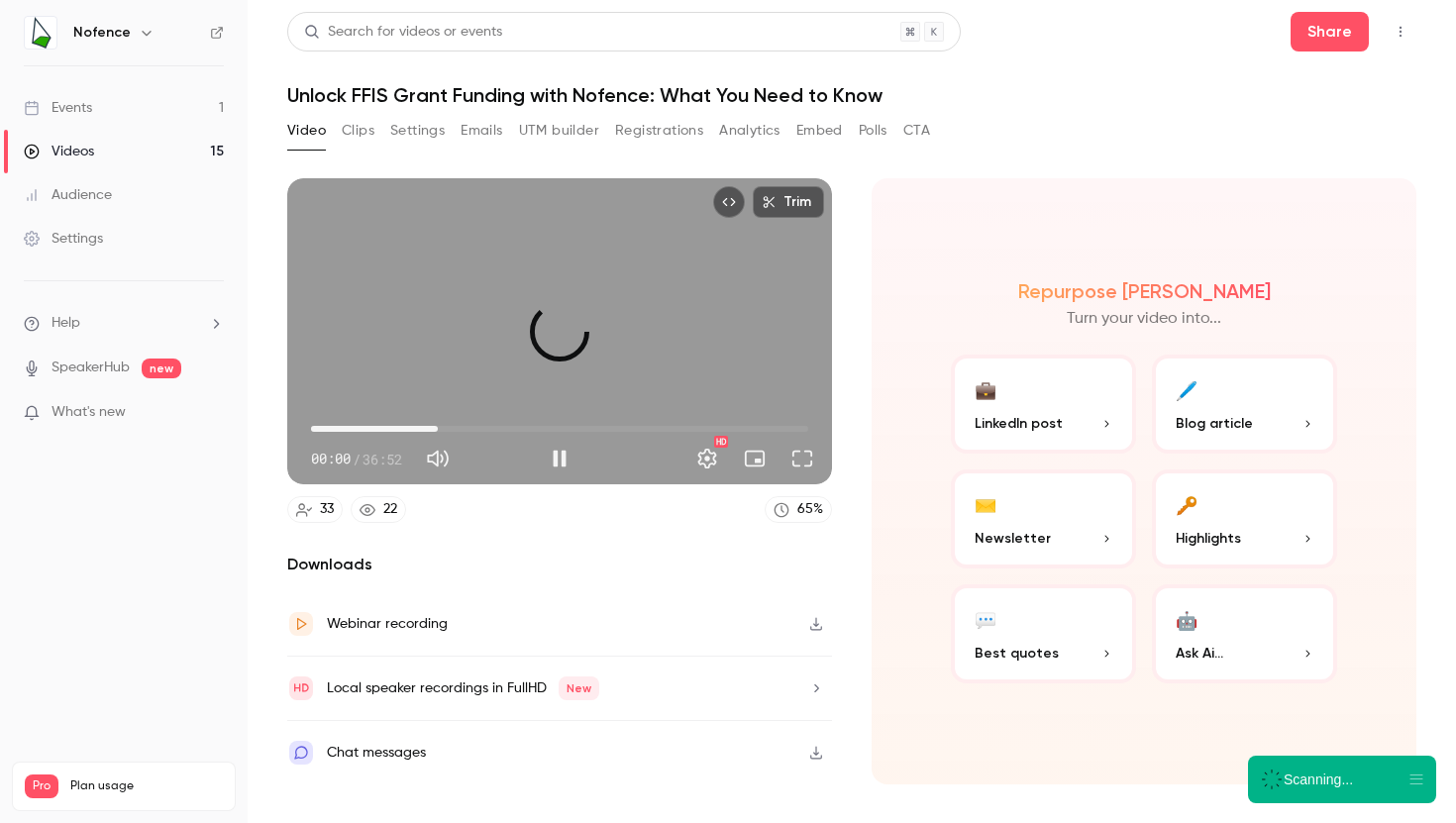 click on "09:24" at bounding box center [560, 429] 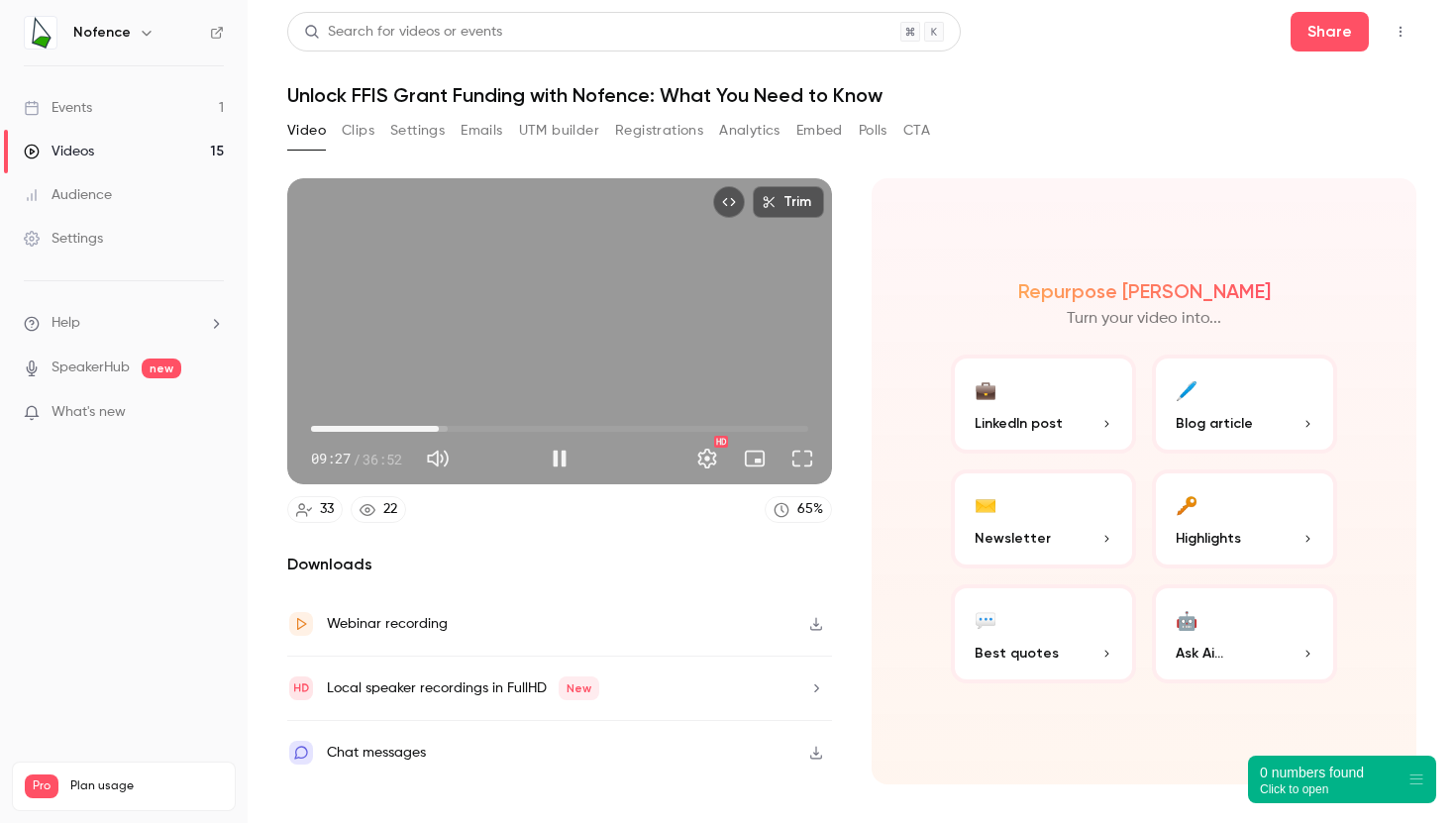 type on "*****" 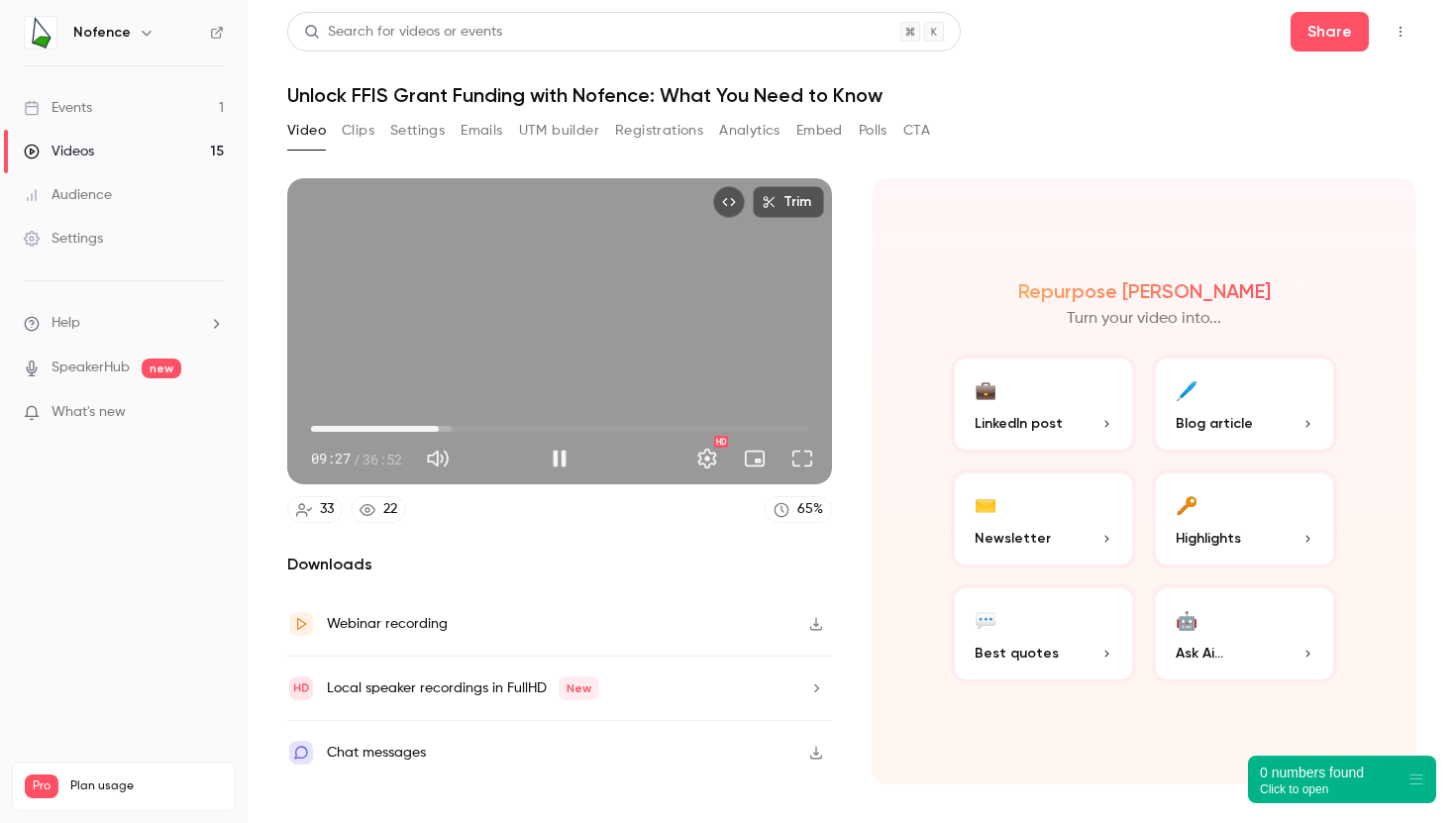 type on "**" 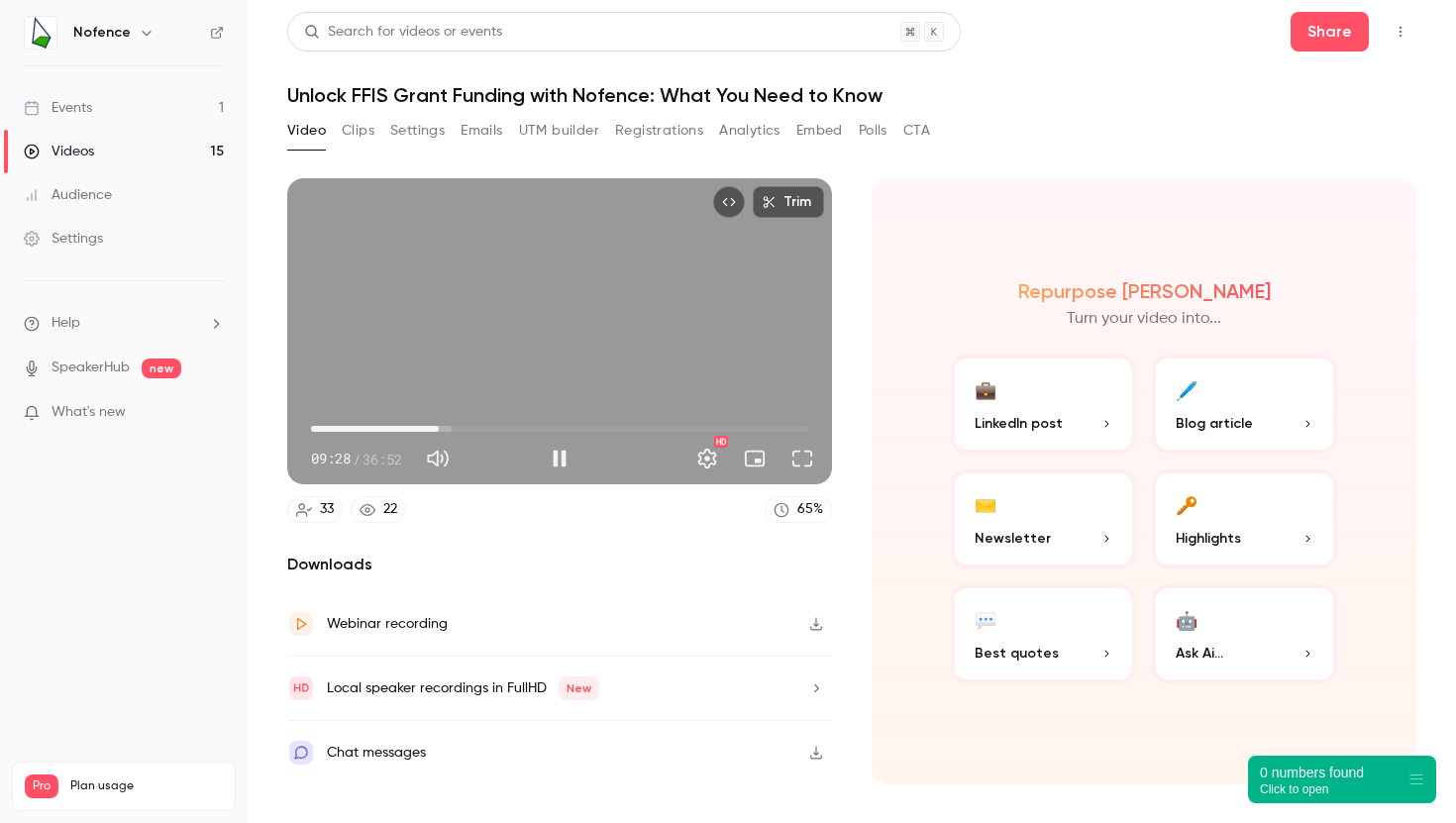 click at bounding box center (486, 459) 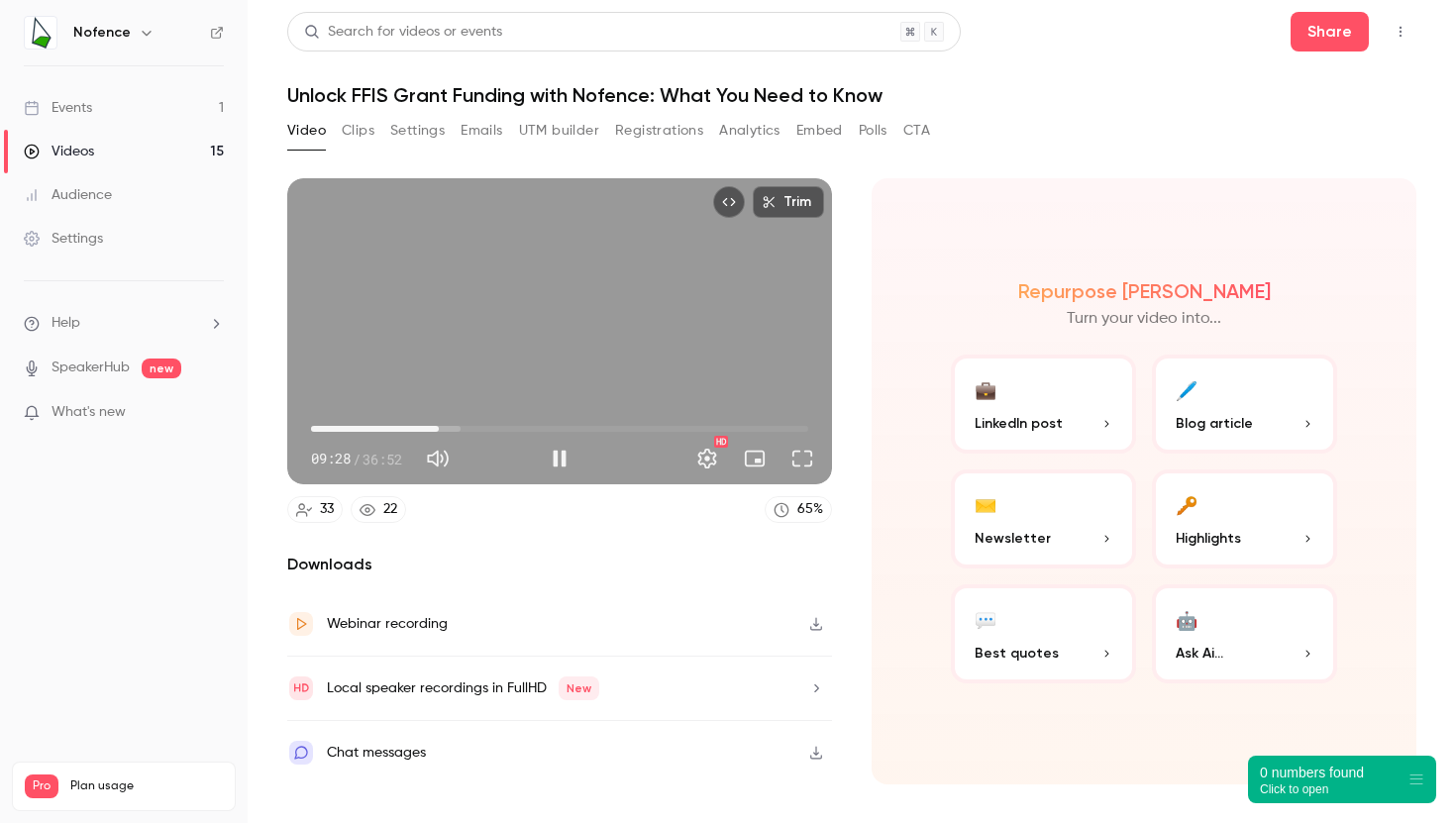type on "*****" 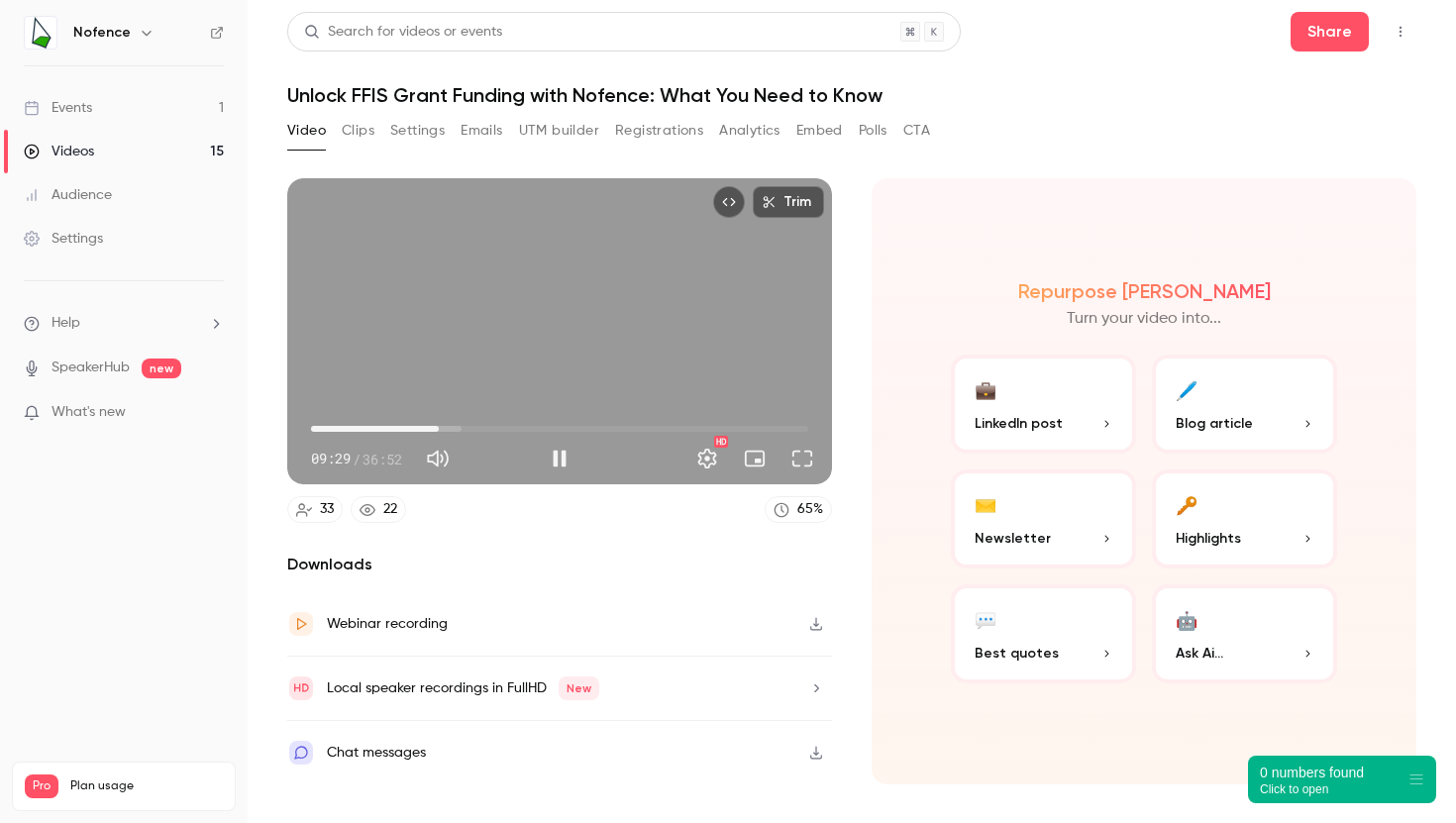 type on "**" 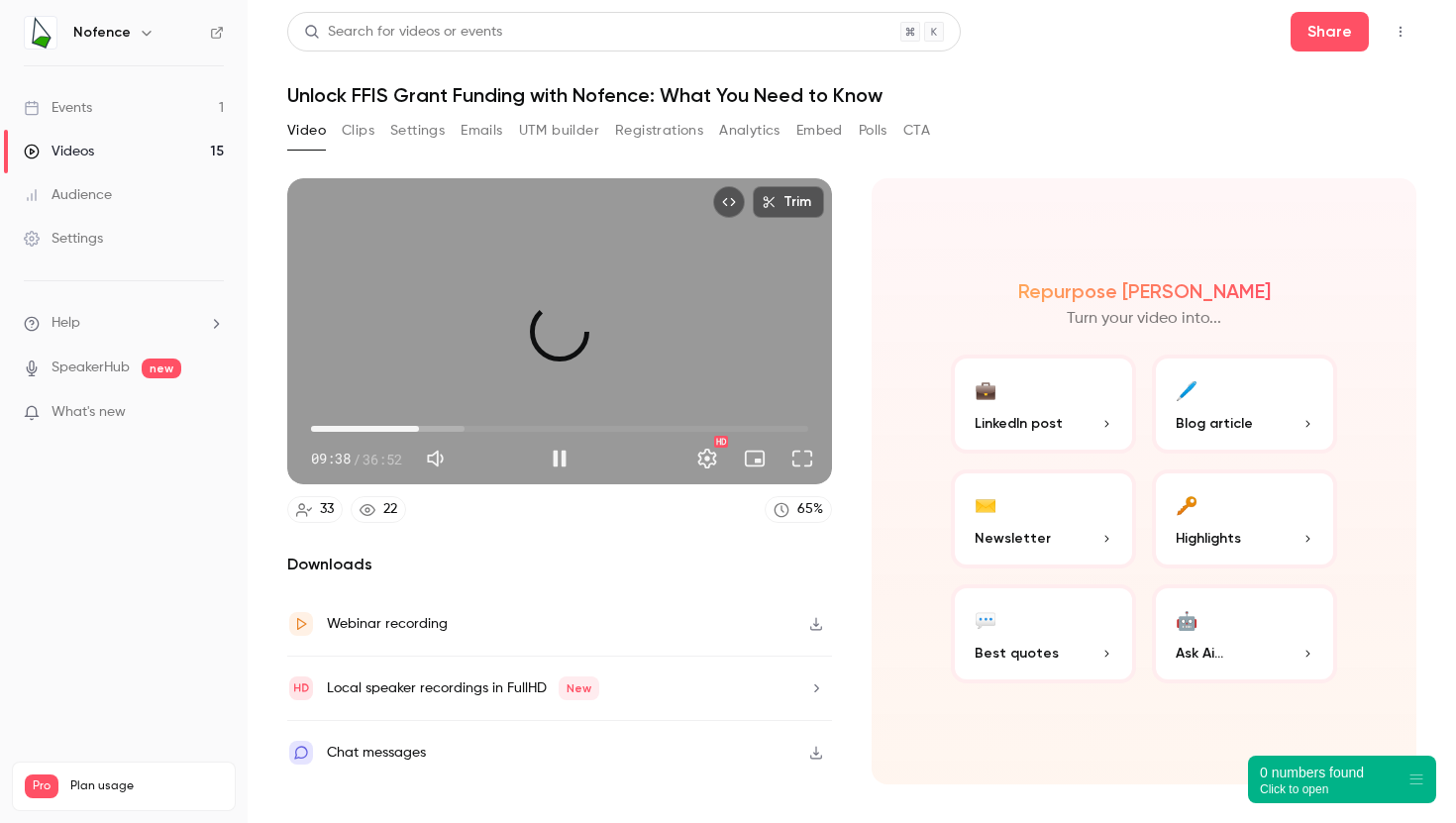 click on "08:00" at bounding box center [560, 429] 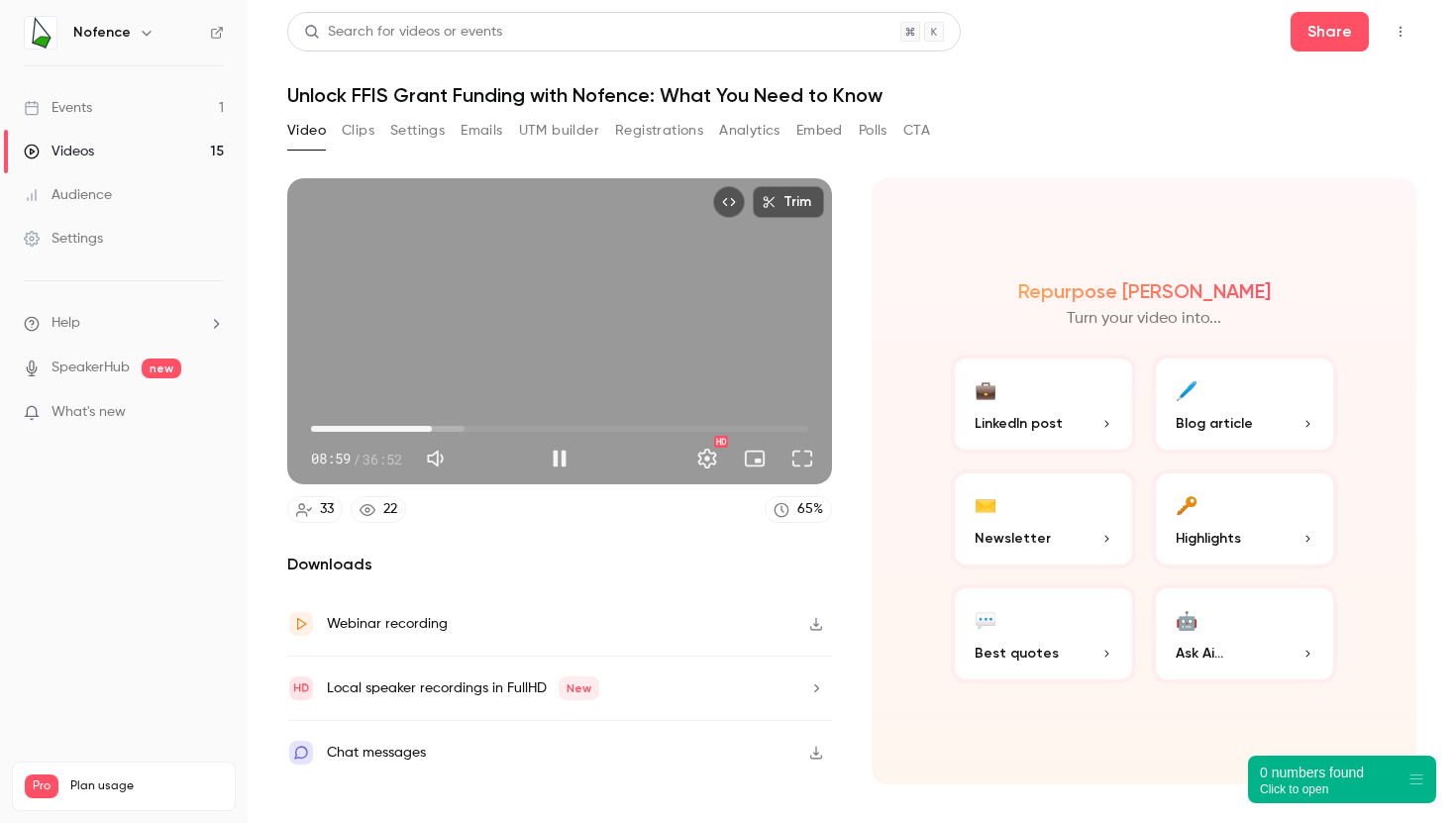 click on "08:59" at bounding box center [560, 429] 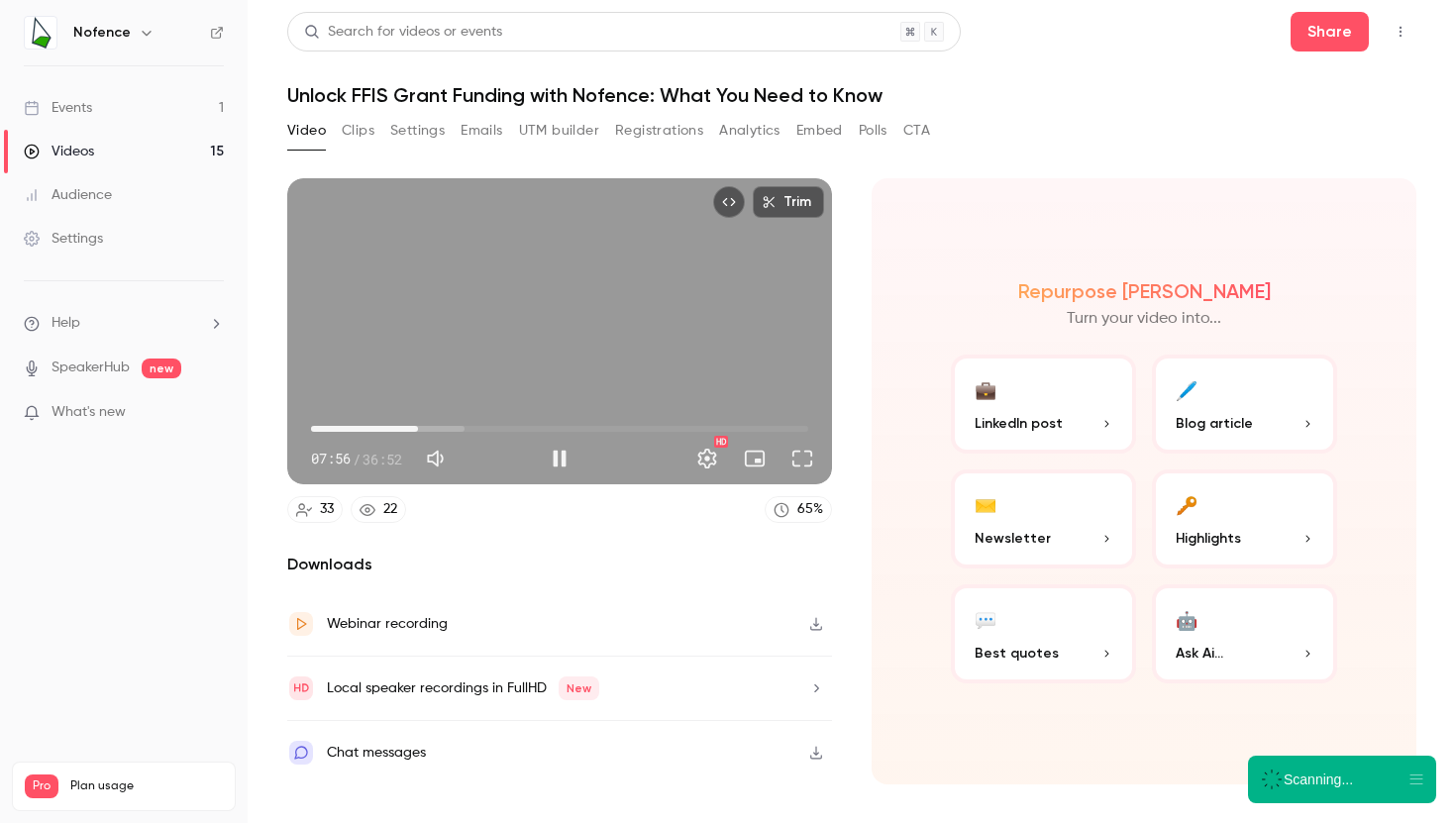 click on "07:56" at bounding box center (560, 429) 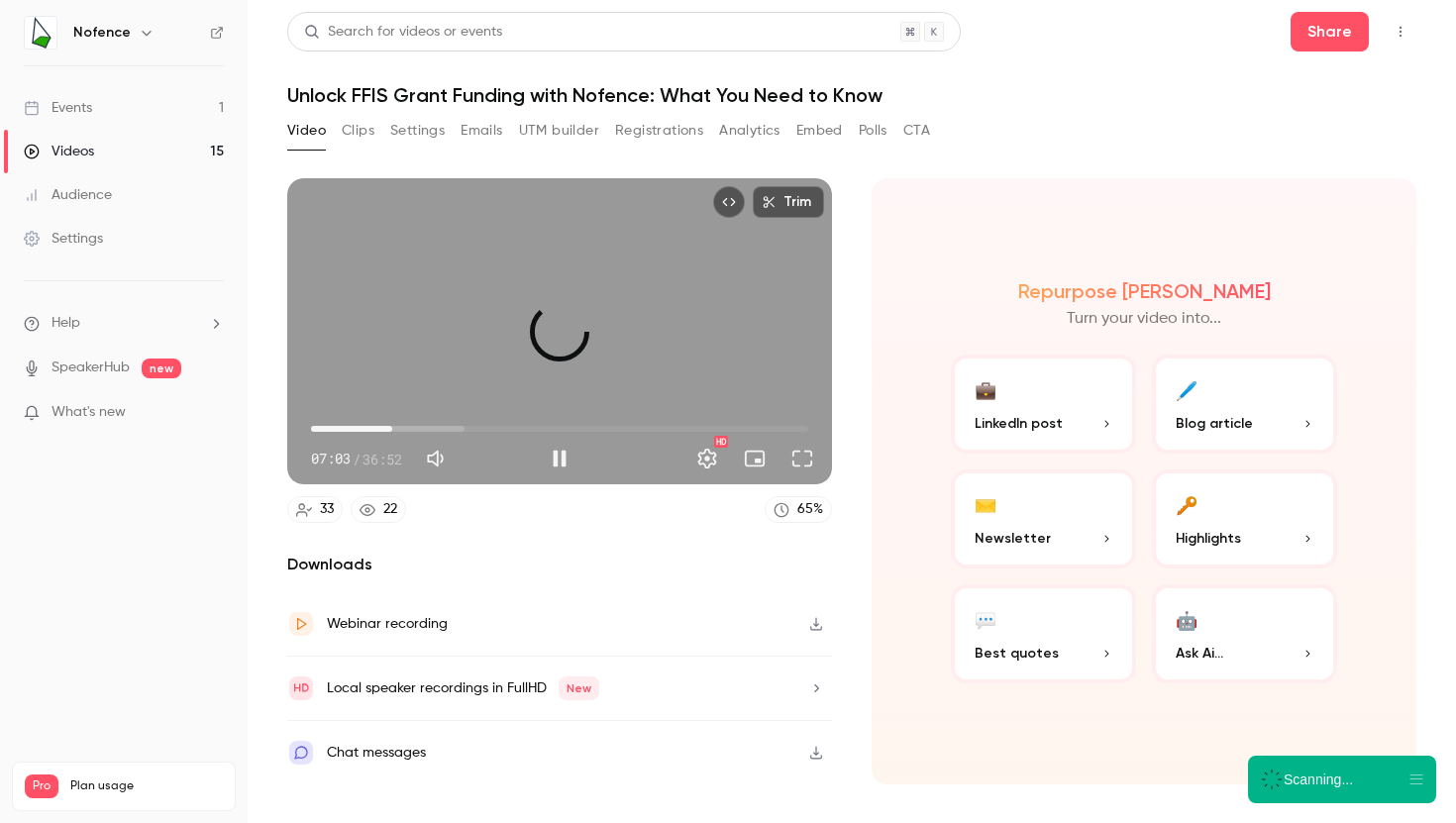 click on "06:01" at bounding box center [560, 429] 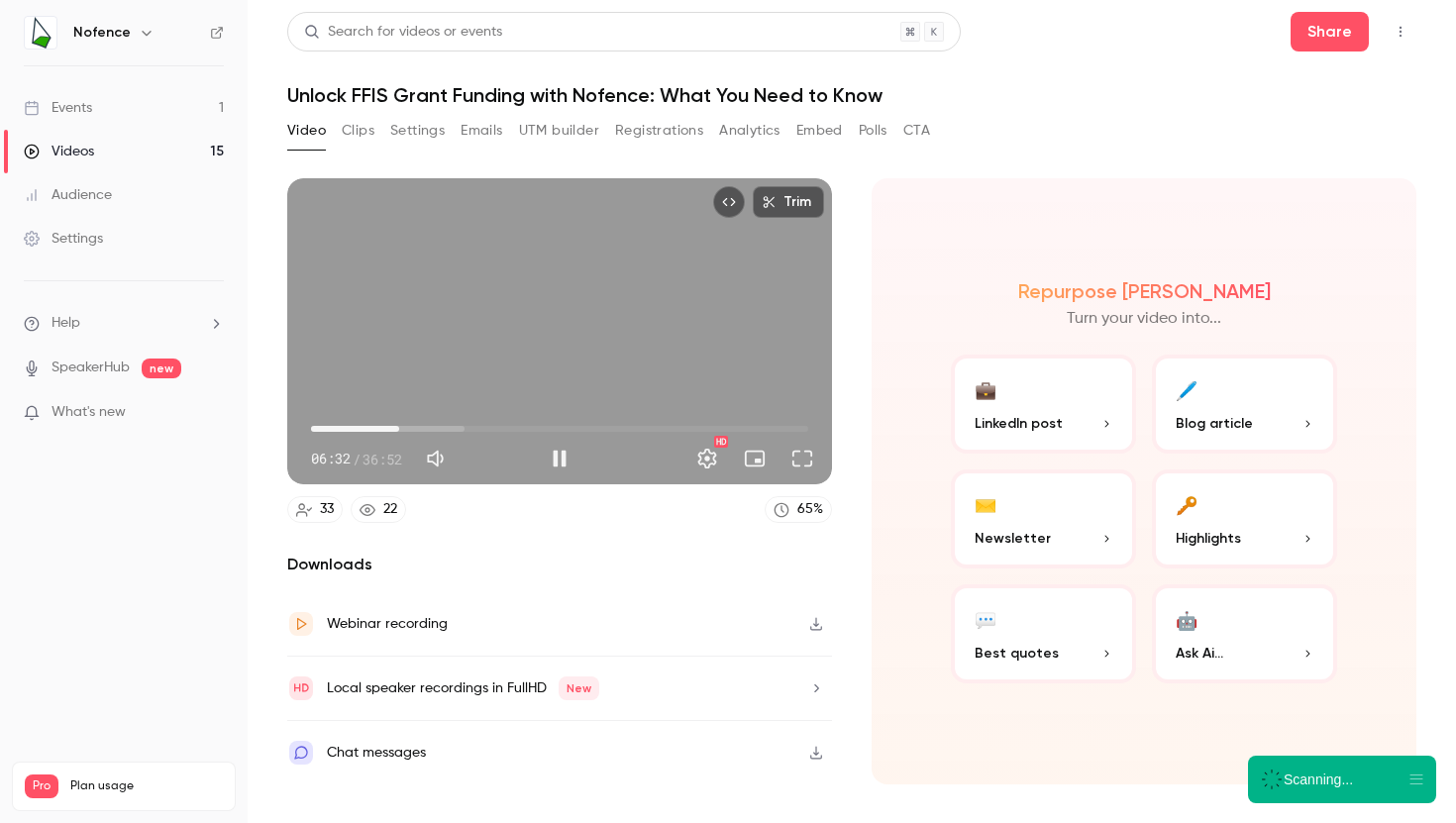 click on "06:32" at bounding box center (399, 429) 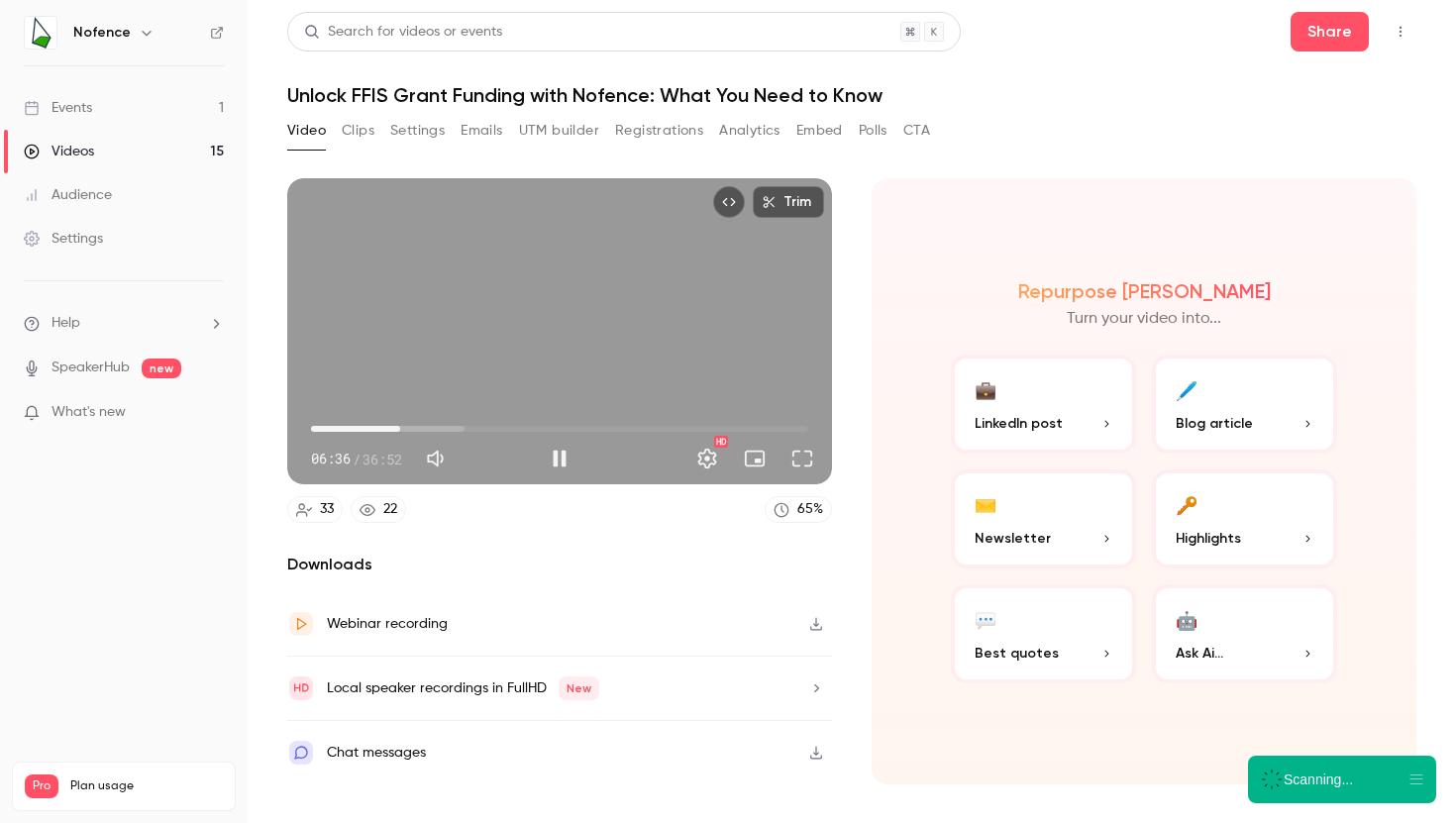 click on "06:36" at bounding box center (560, 429) 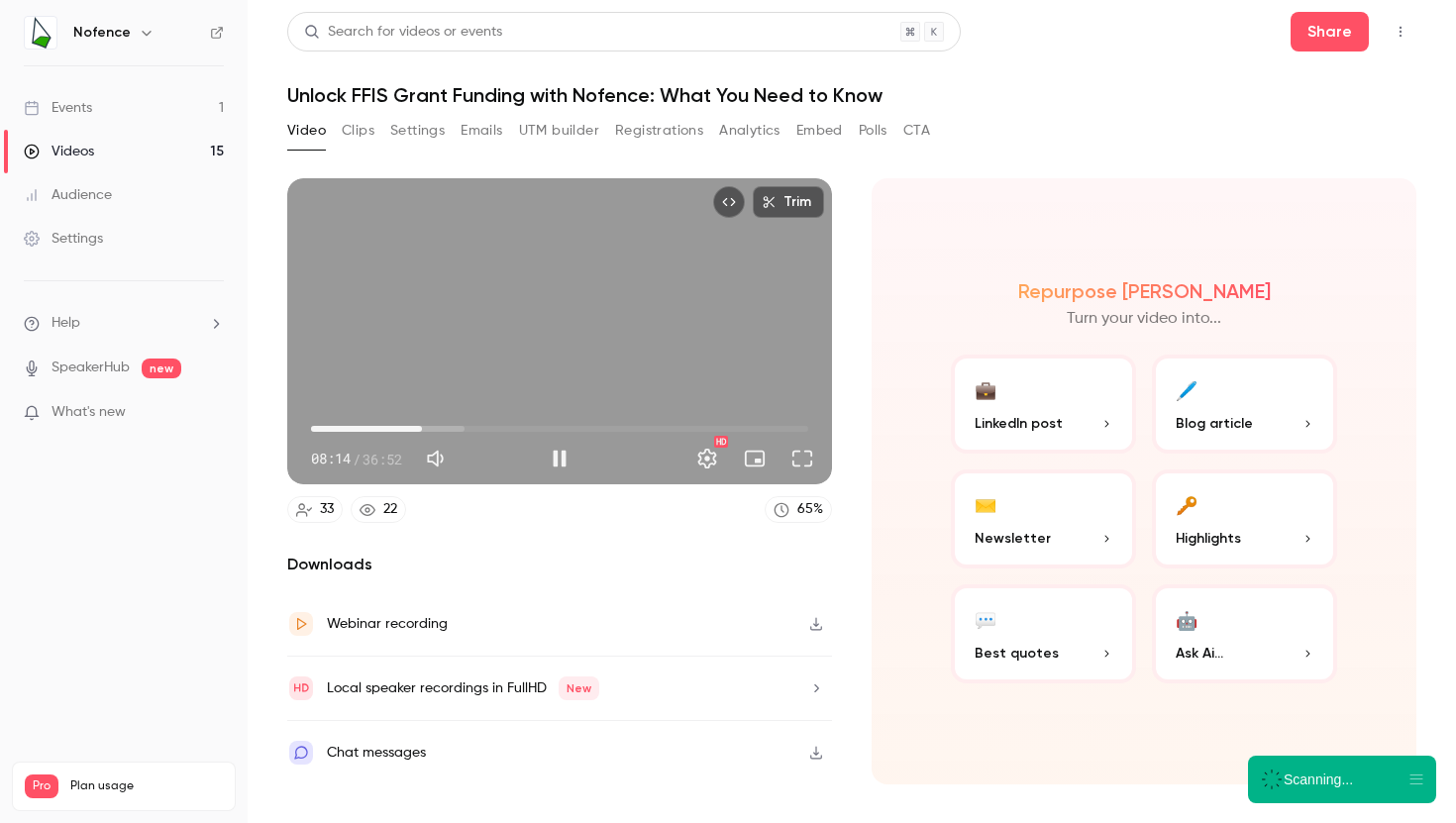 click on "08:14" at bounding box center [560, 429] 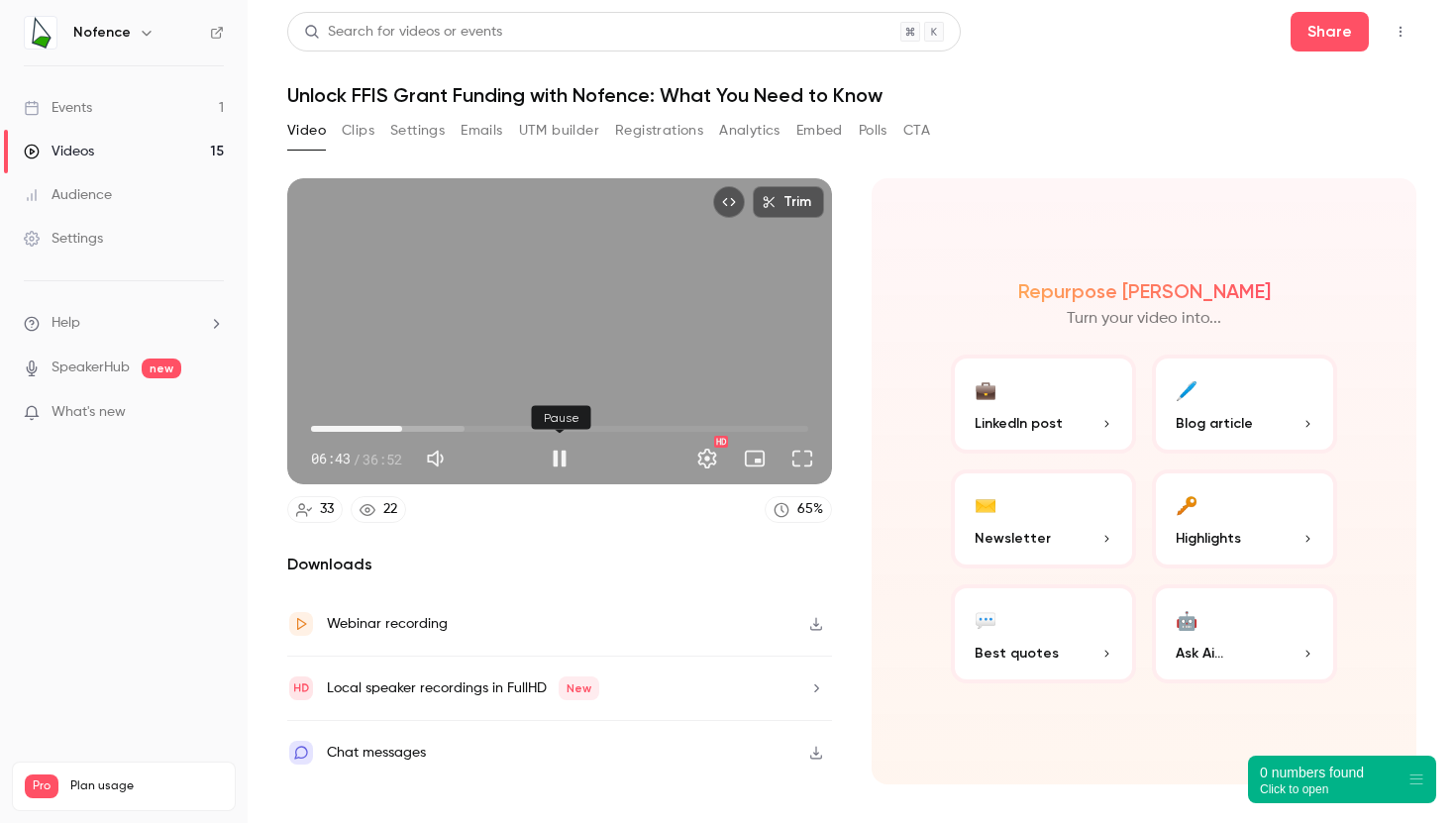 click at bounding box center [560, 459] 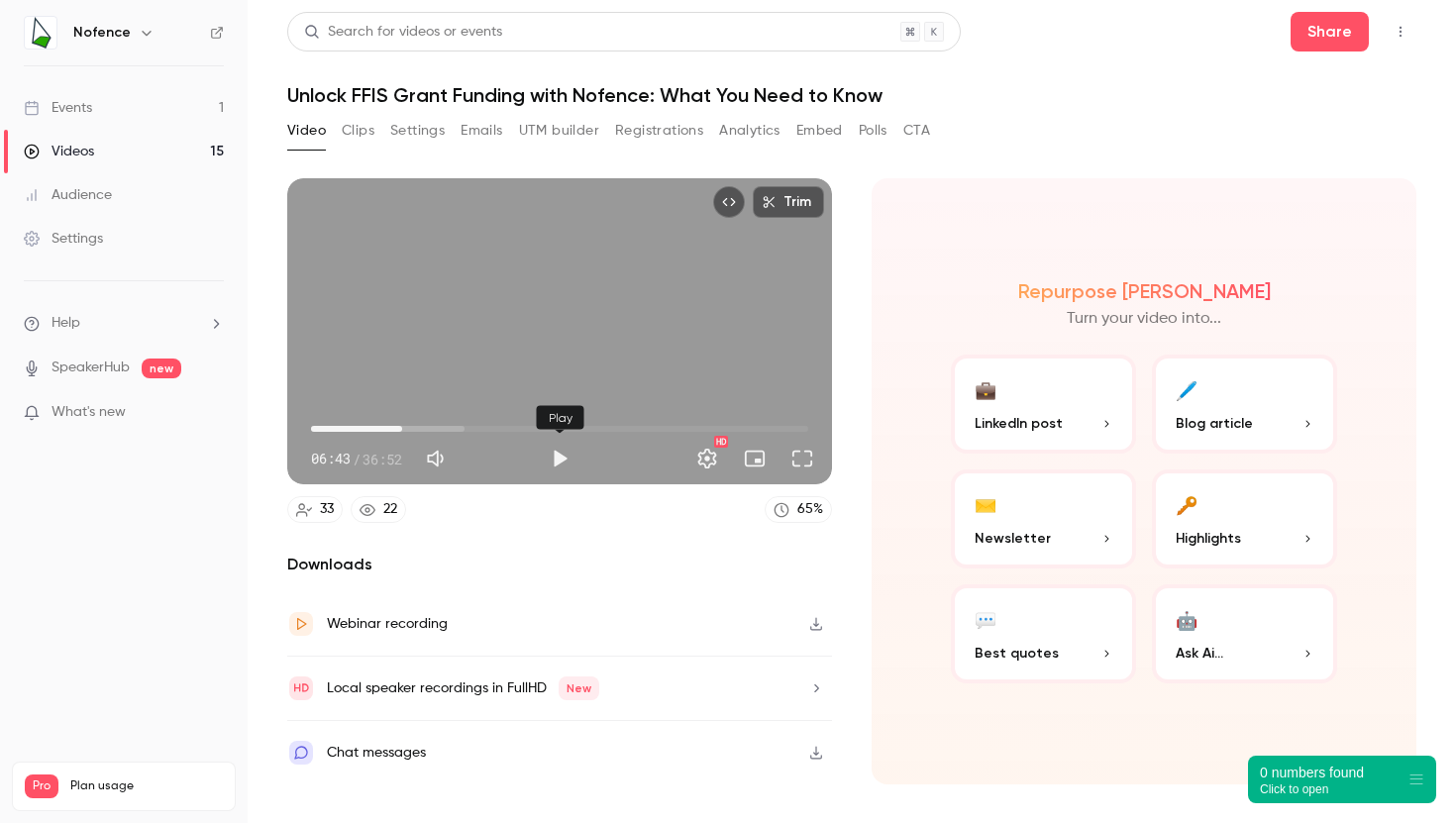 type on "***" 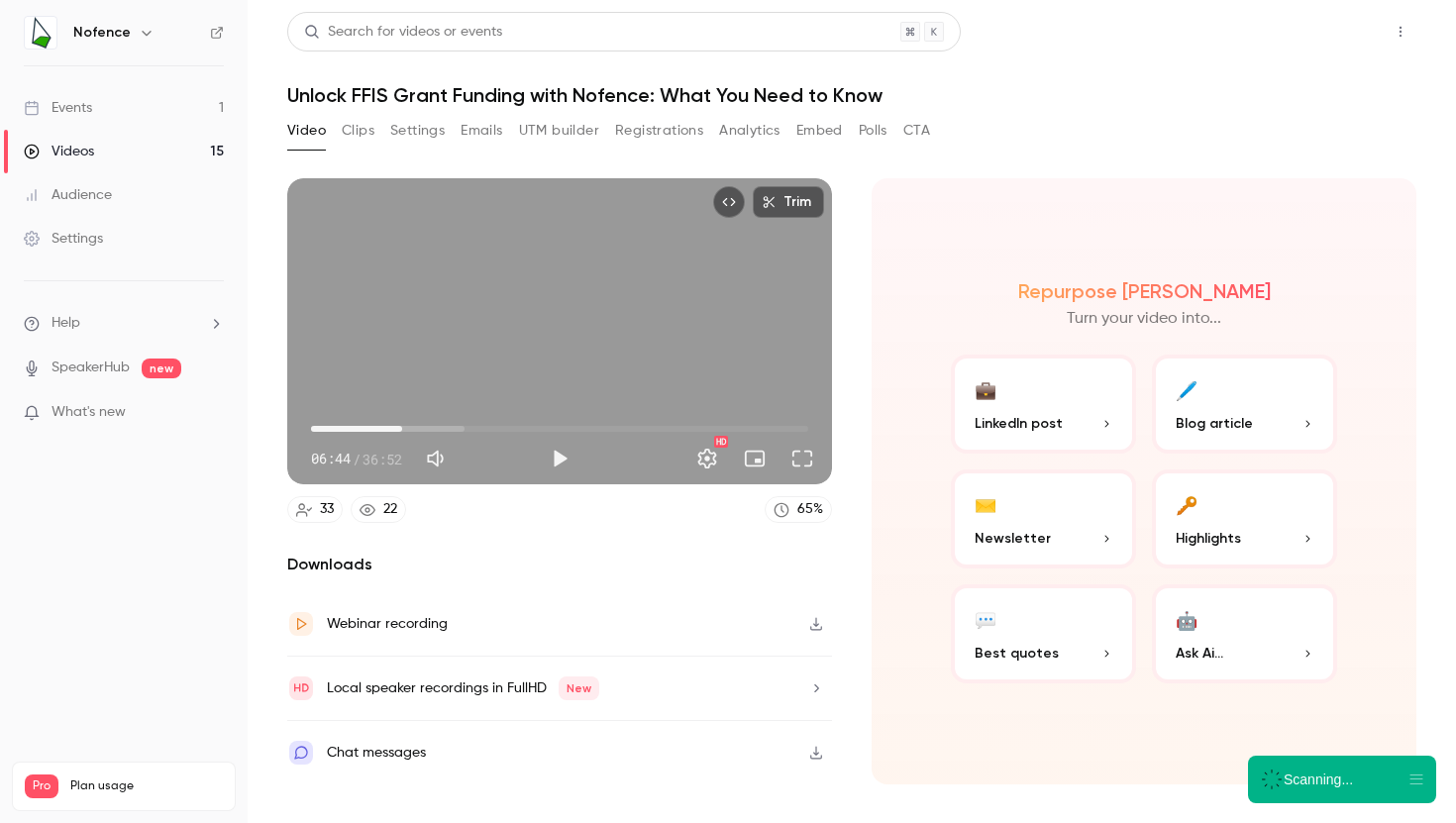 click on "Share" at bounding box center [1329, 32] 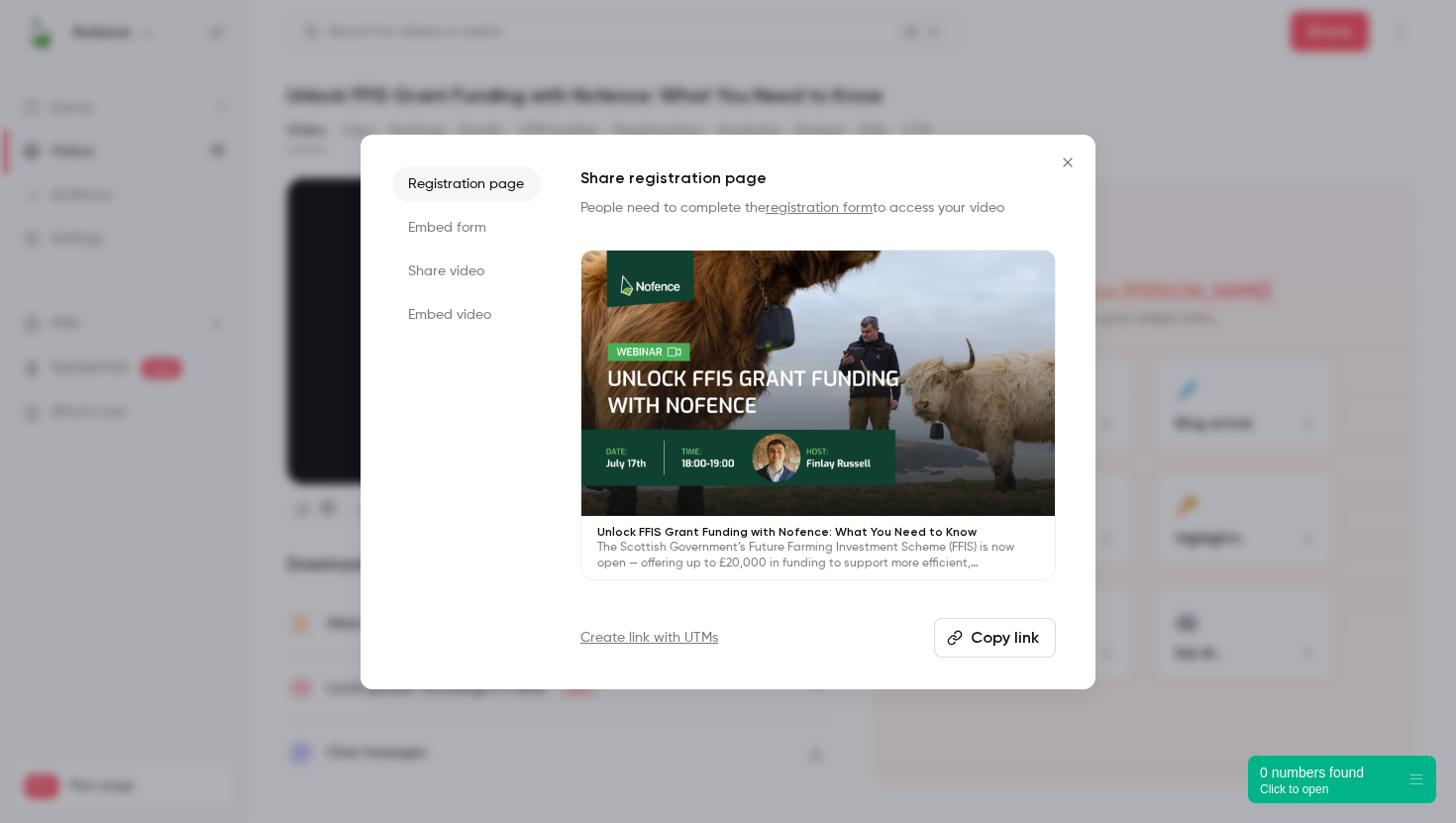 click on "Embed form" at bounding box center (467, 228) 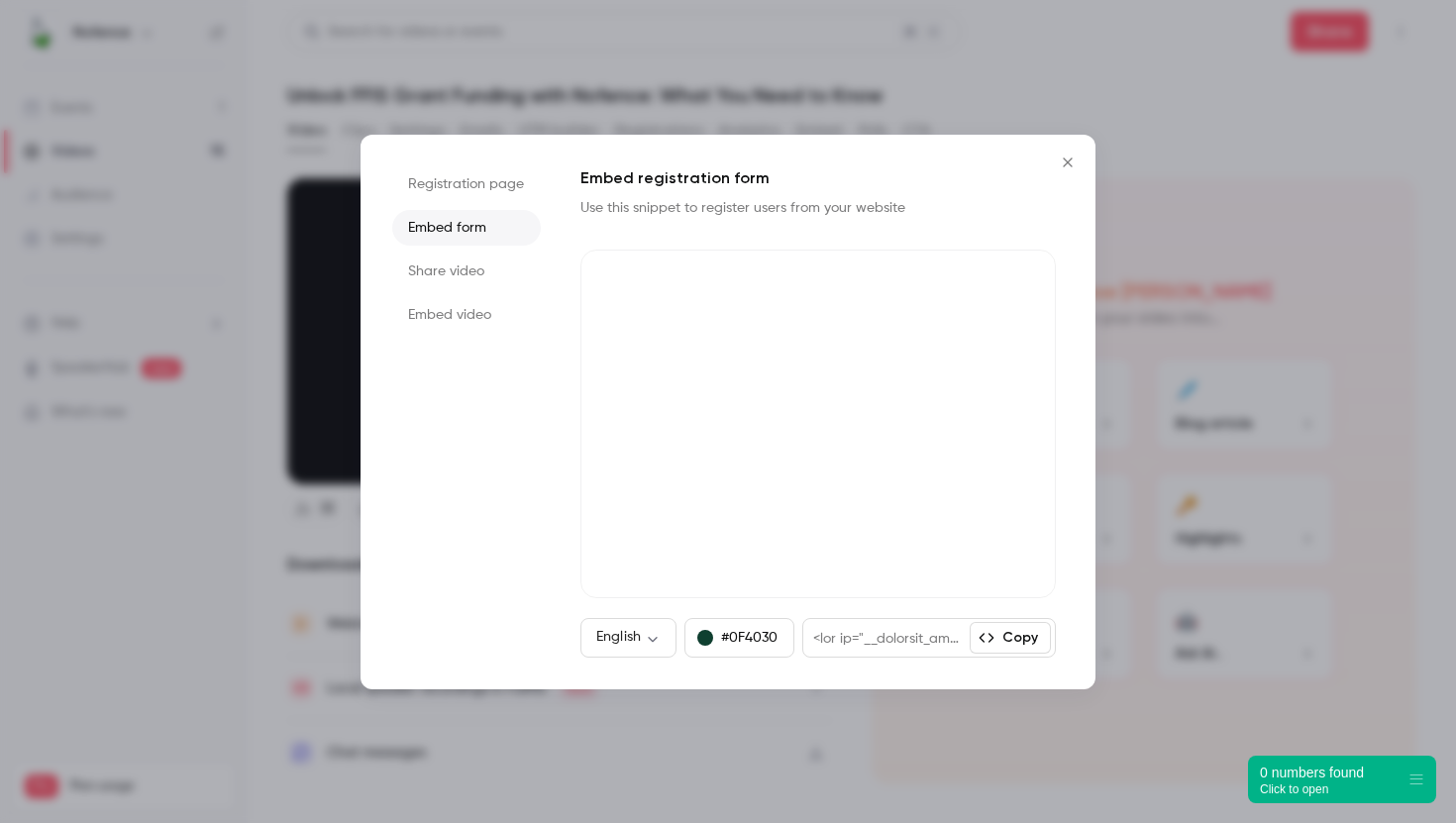 click on "Share video" at bounding box center (467, 271) 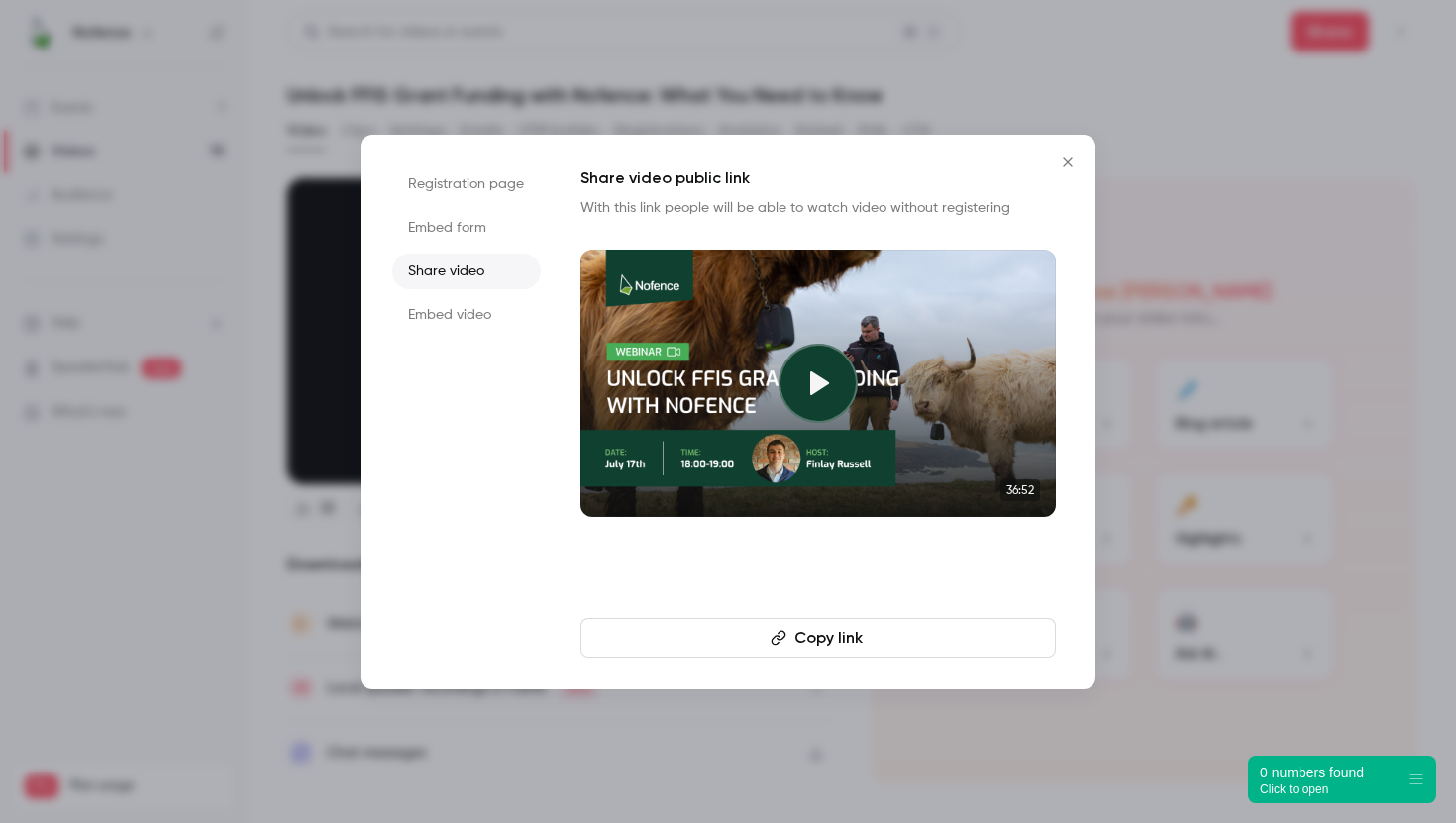 click on "Copy link" at bounding box center [818, 638] 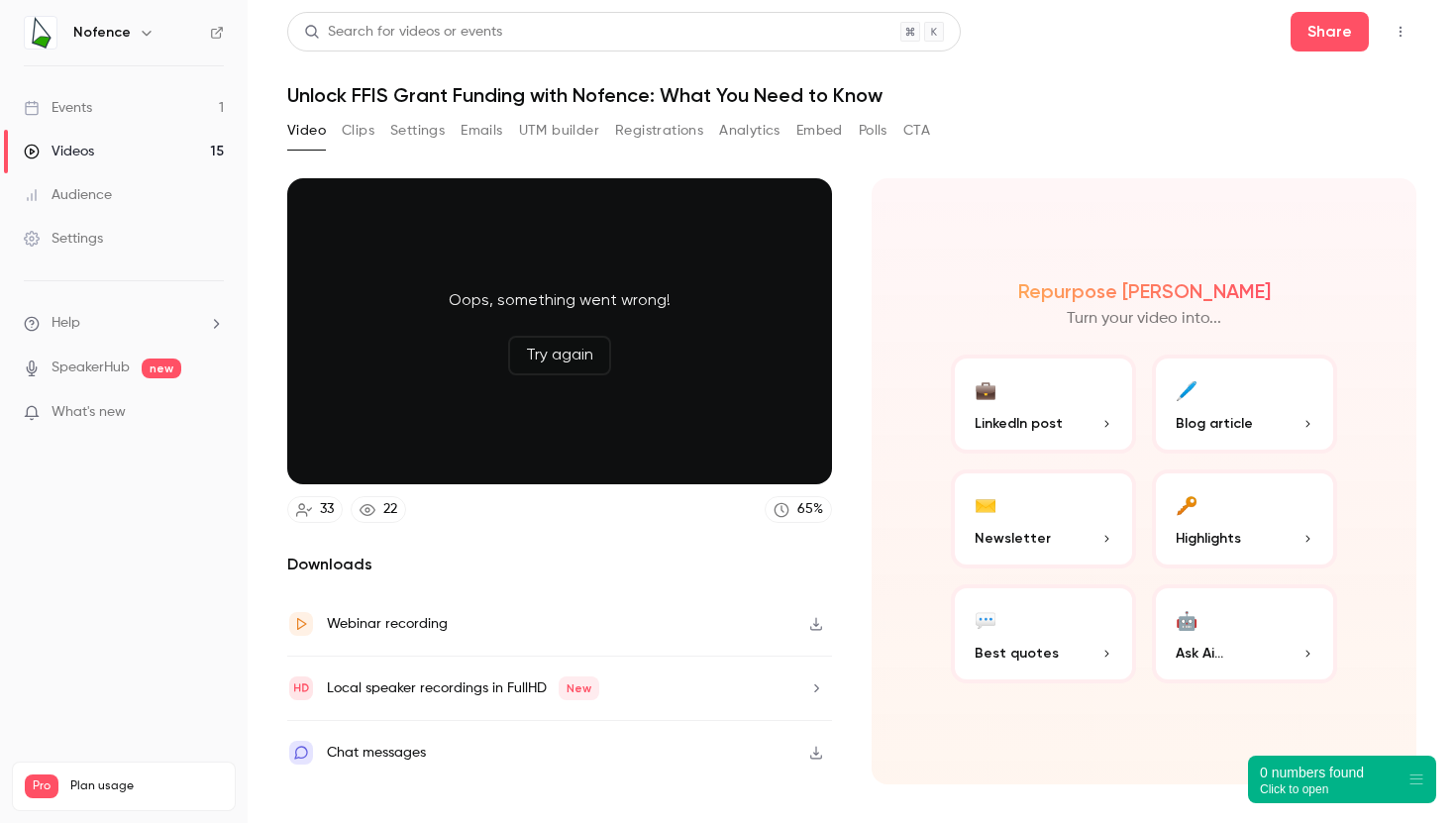 click on "Videos 15" at bounding box center [124, 152] 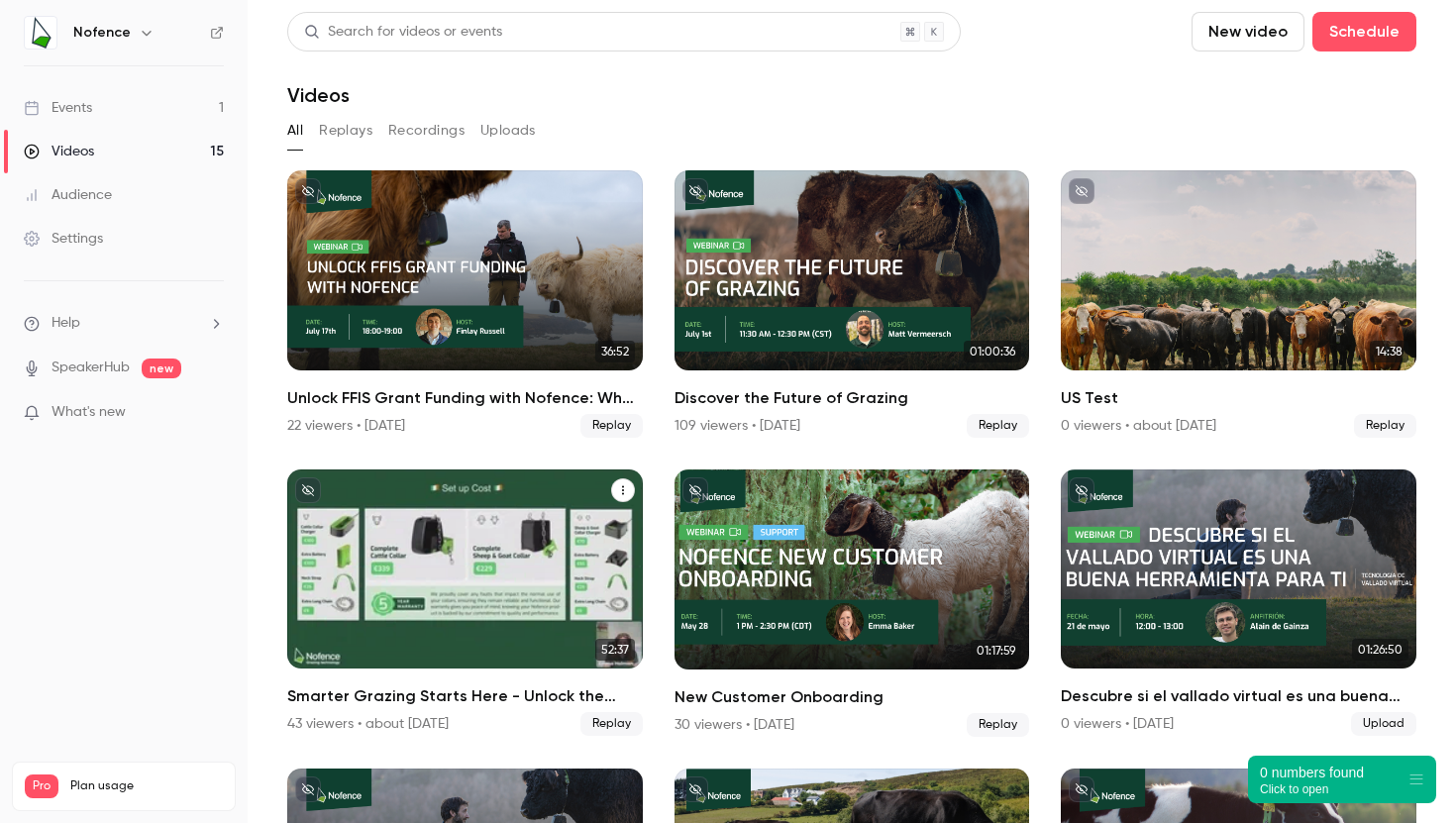 click at bounding box center (465, 569) 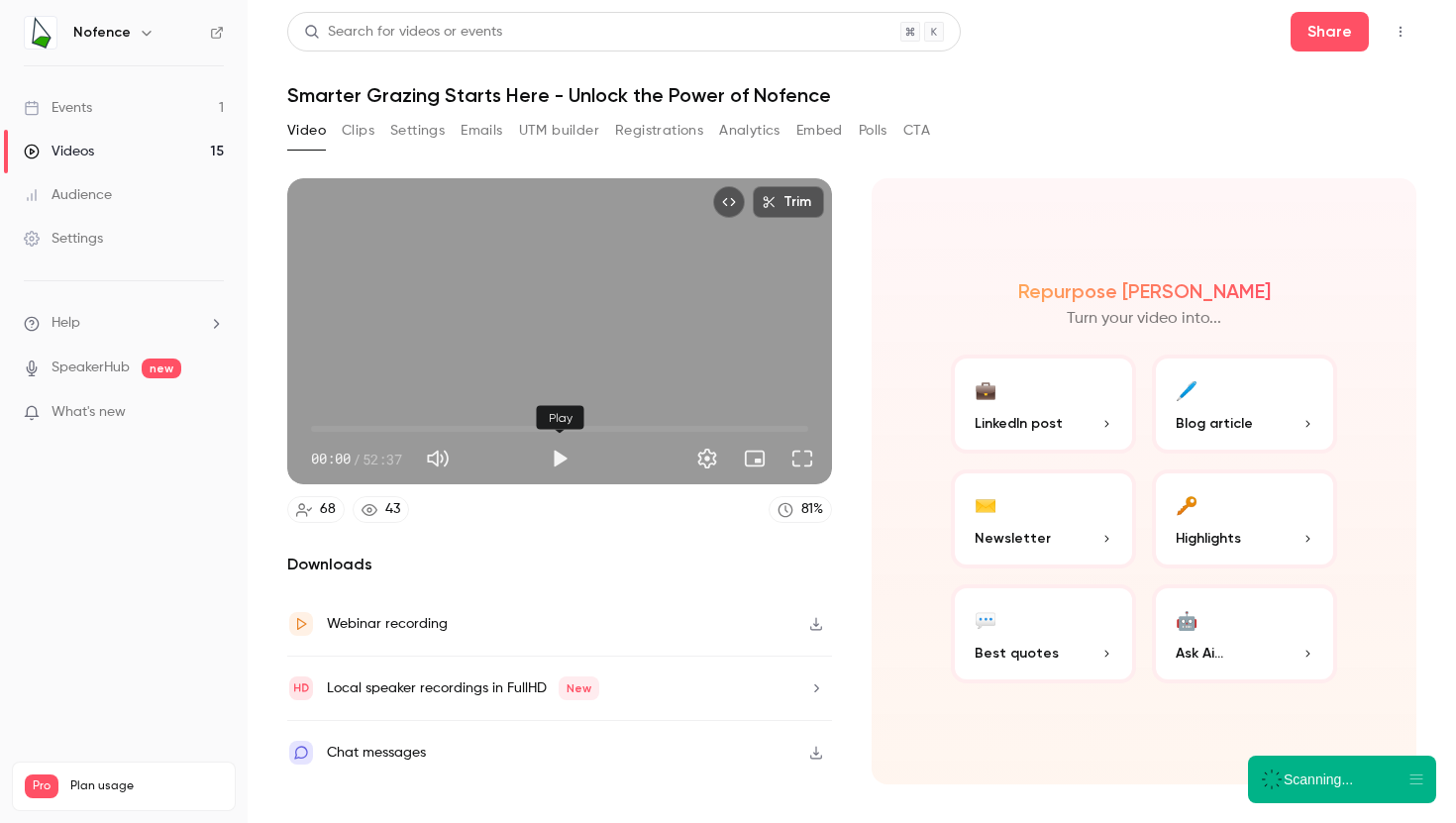 click at bounding box center [560, 459] 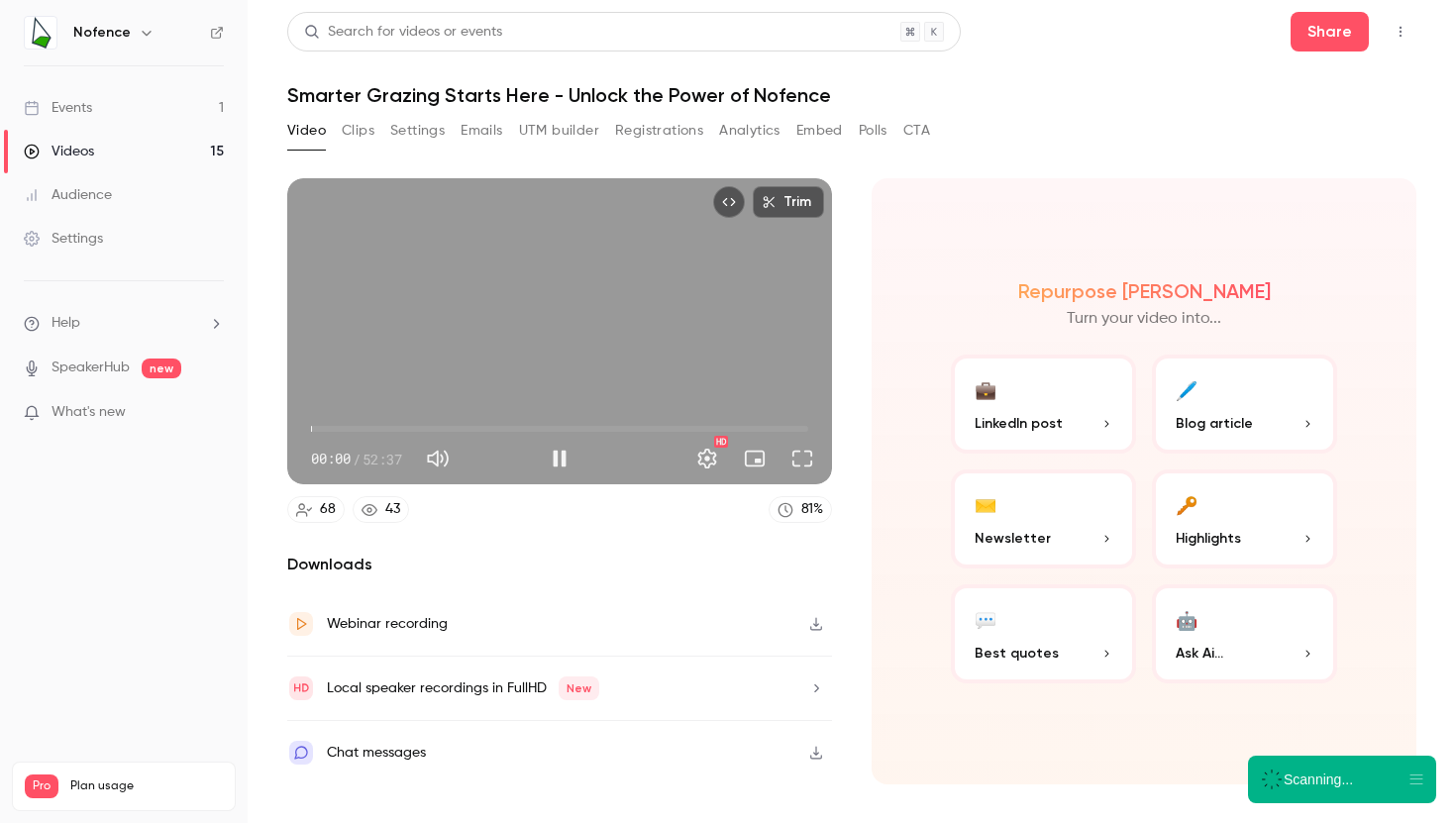 click on "00:00" at bounding box center (560, 429) 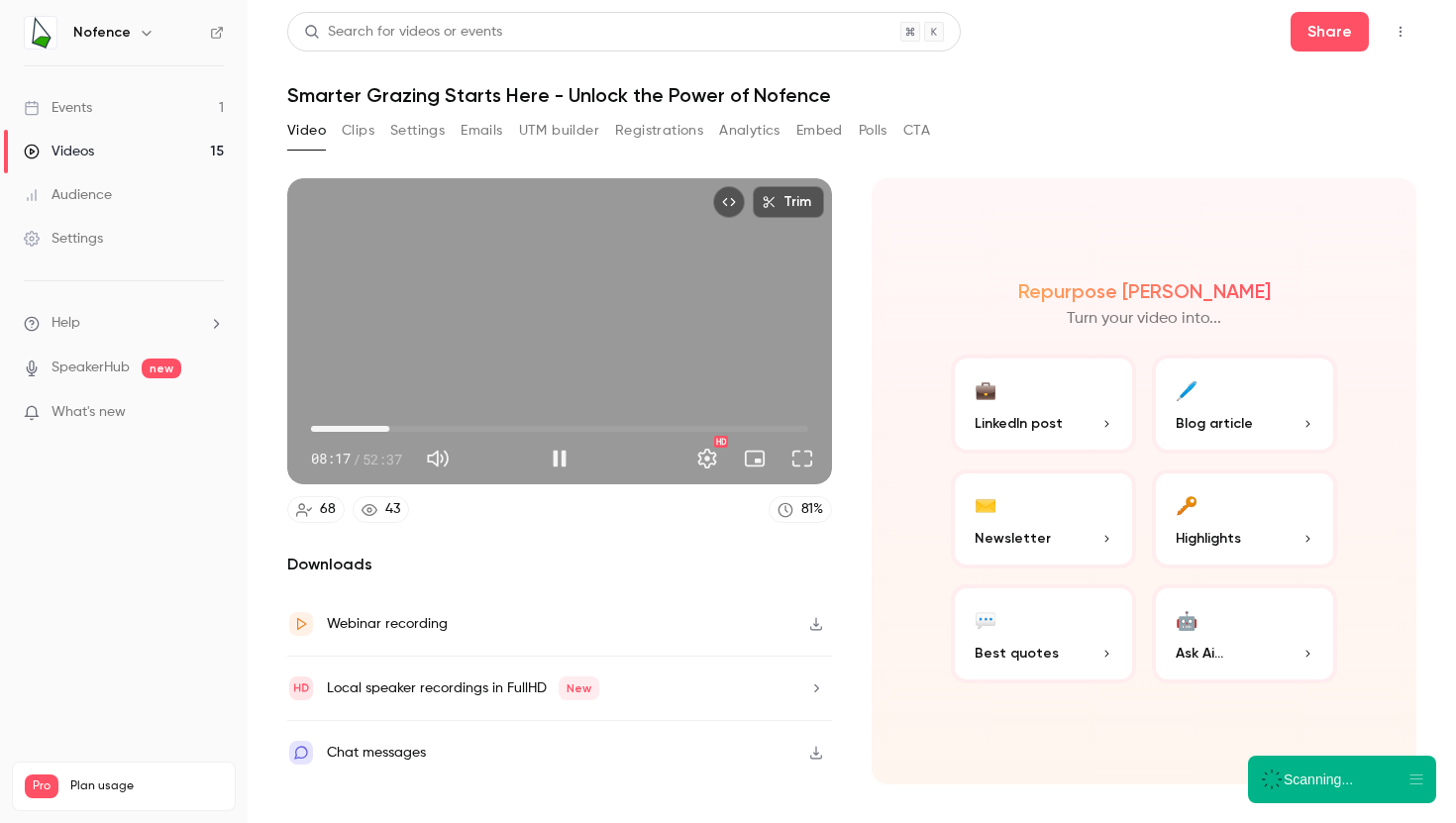 click on "08:17" at bounding box center [560, 429] 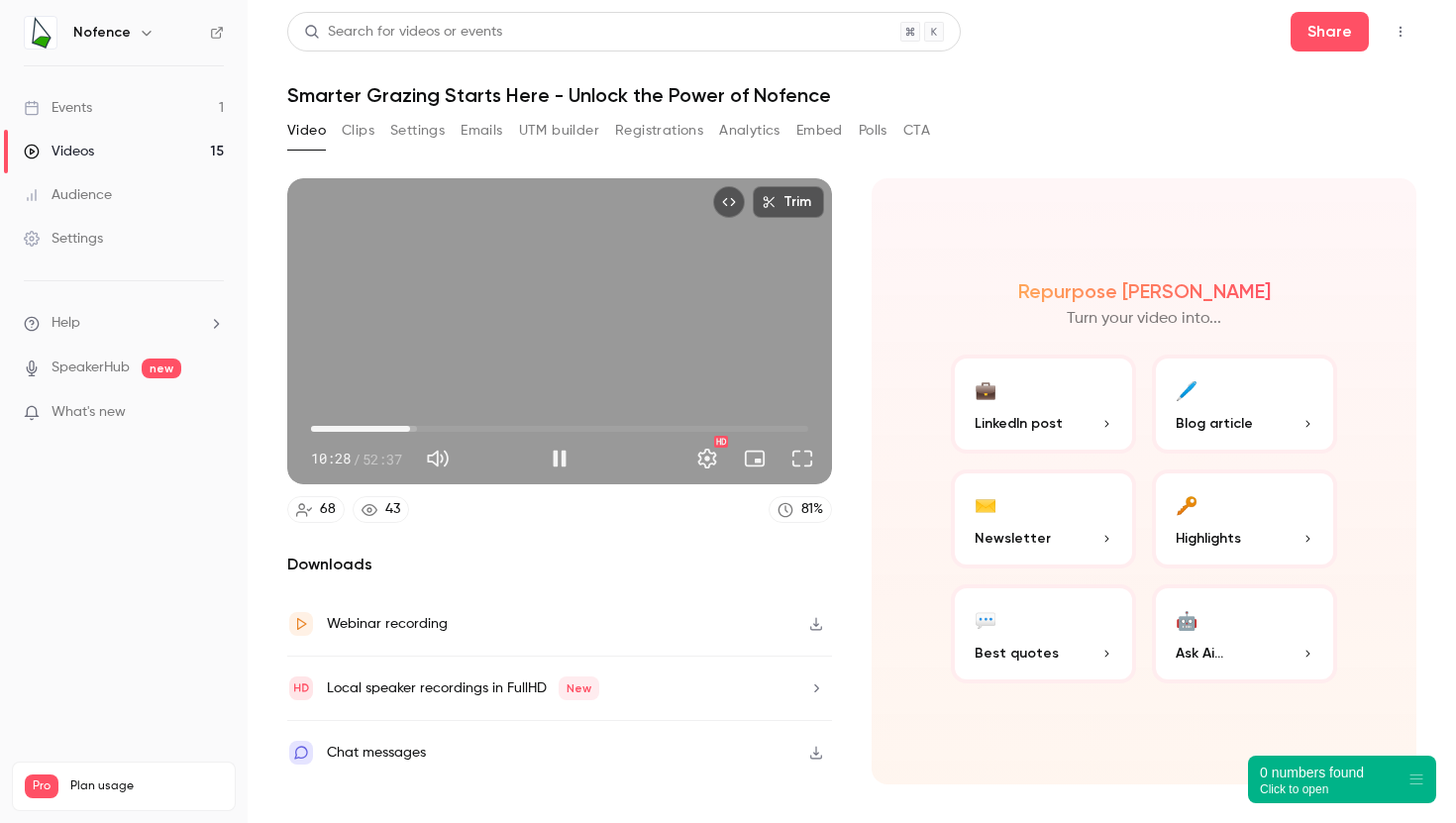 click on "10:28" at bounding box center (560, 429) 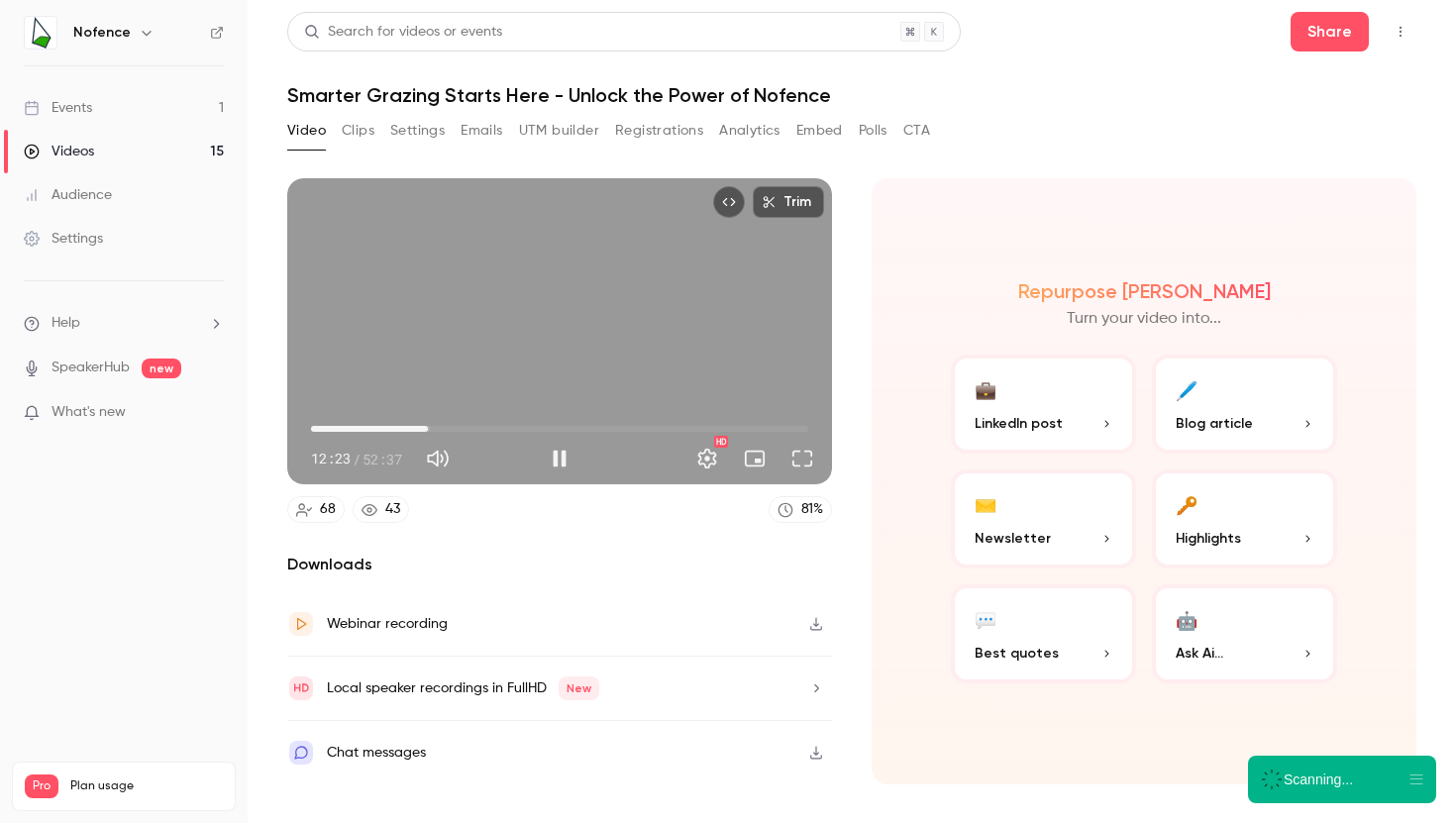 click on "12:23" at bounding box center (560, 429) 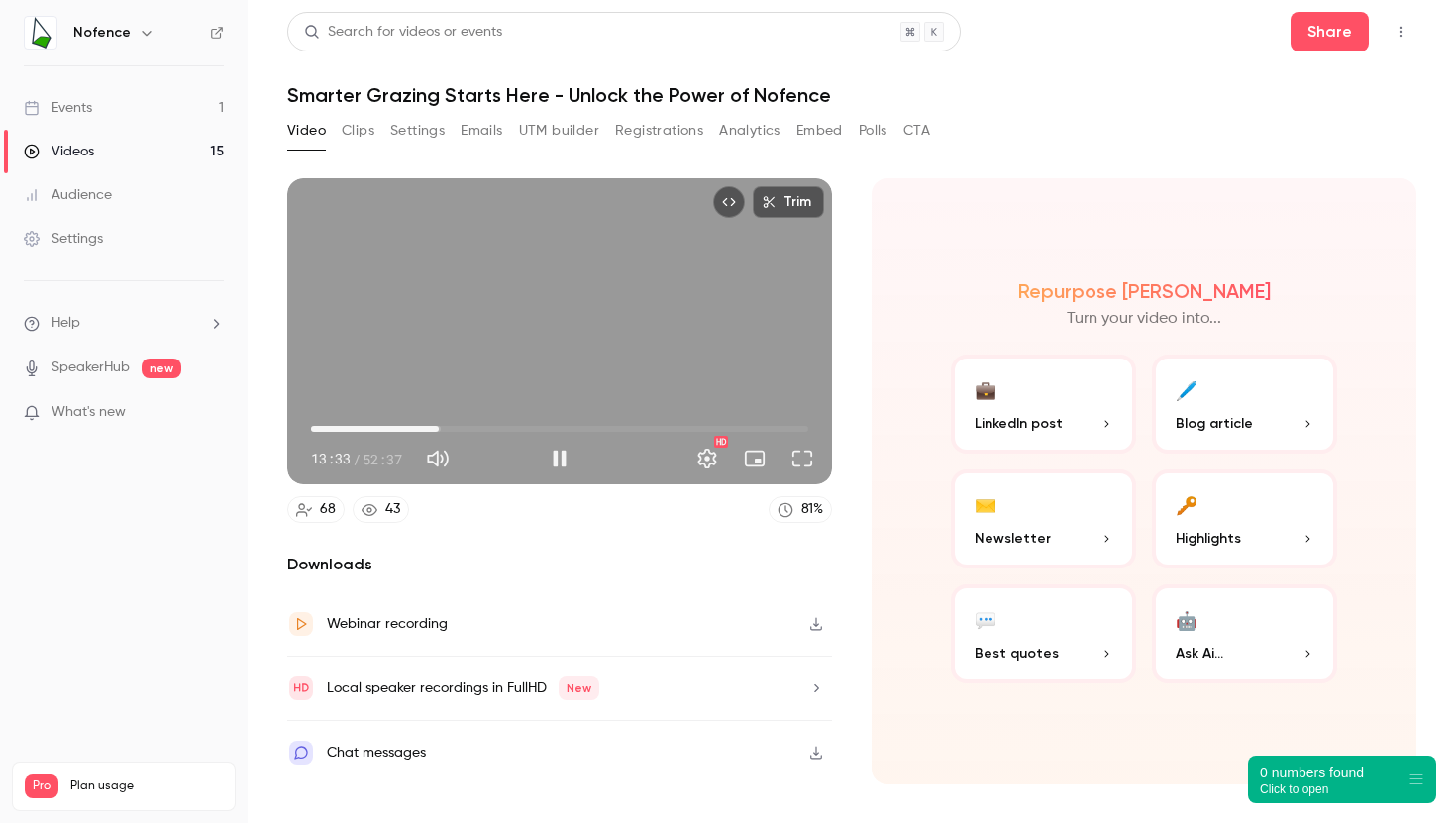 click on "13:33" at bounding box center (560, 429) 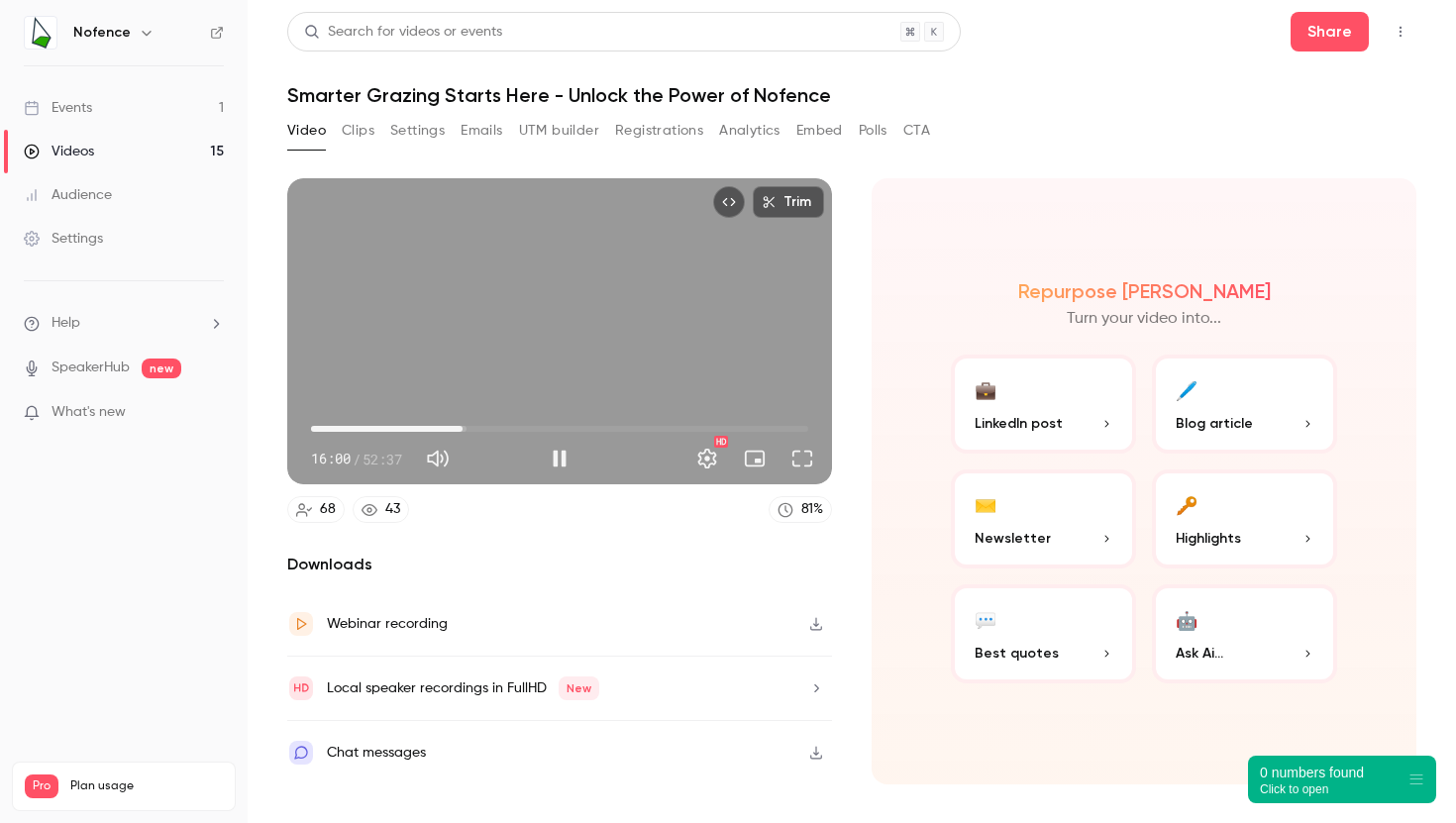 click on "16:00" at bounding box center (560, 429) 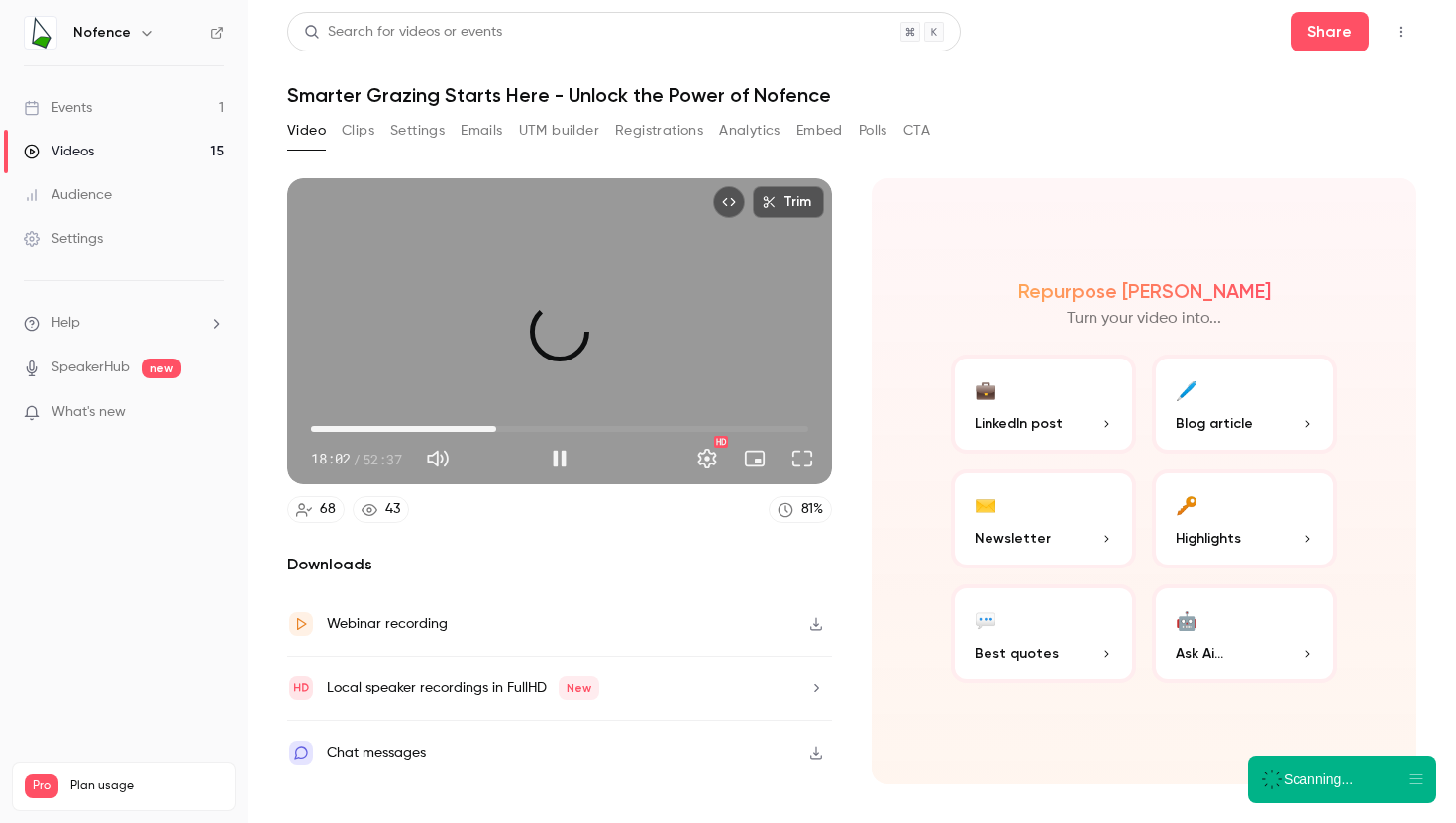 click on "19:36" at bounding box center (560, 429) 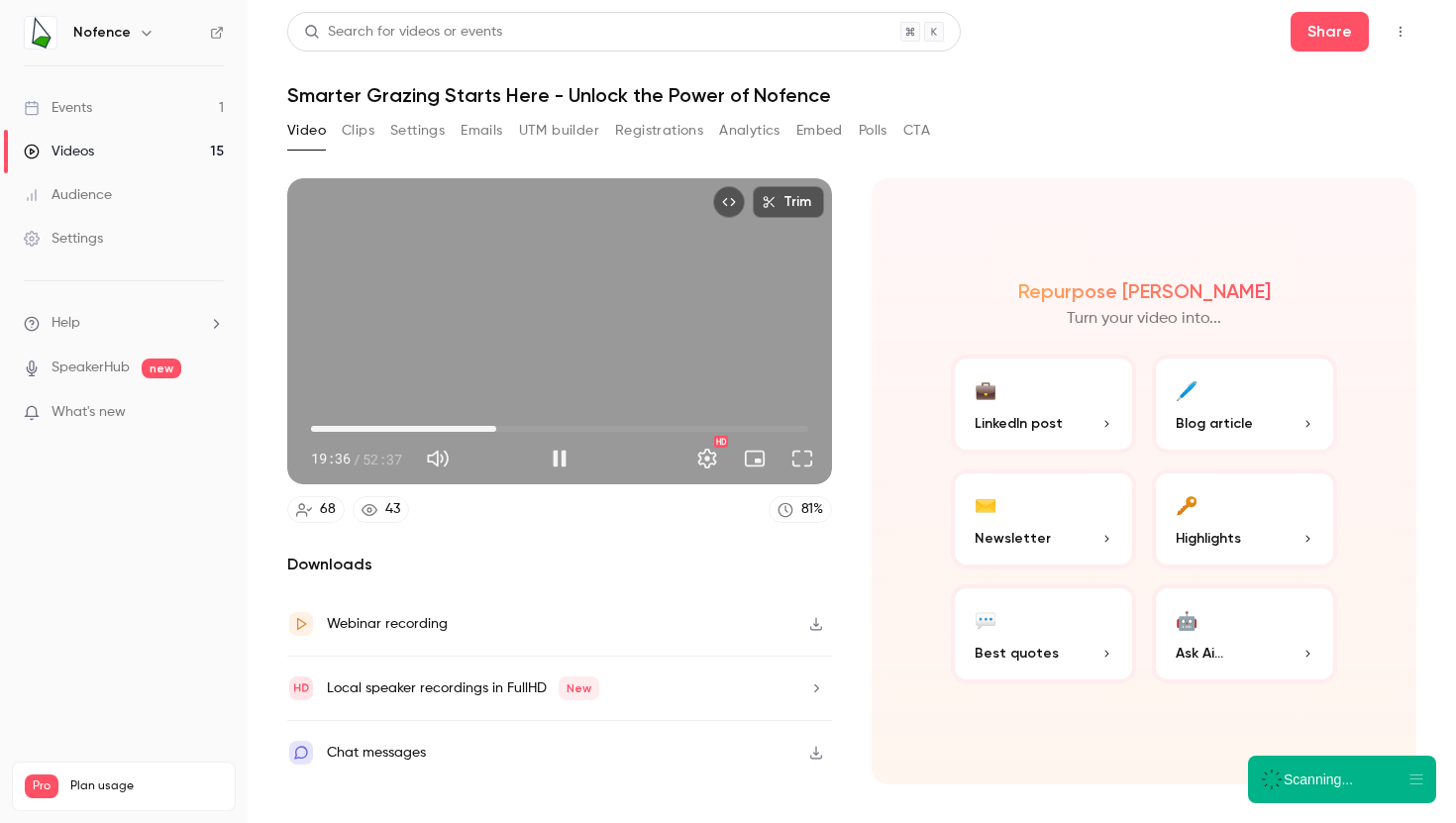 click on "19:36" at bounding box center [560, 429] 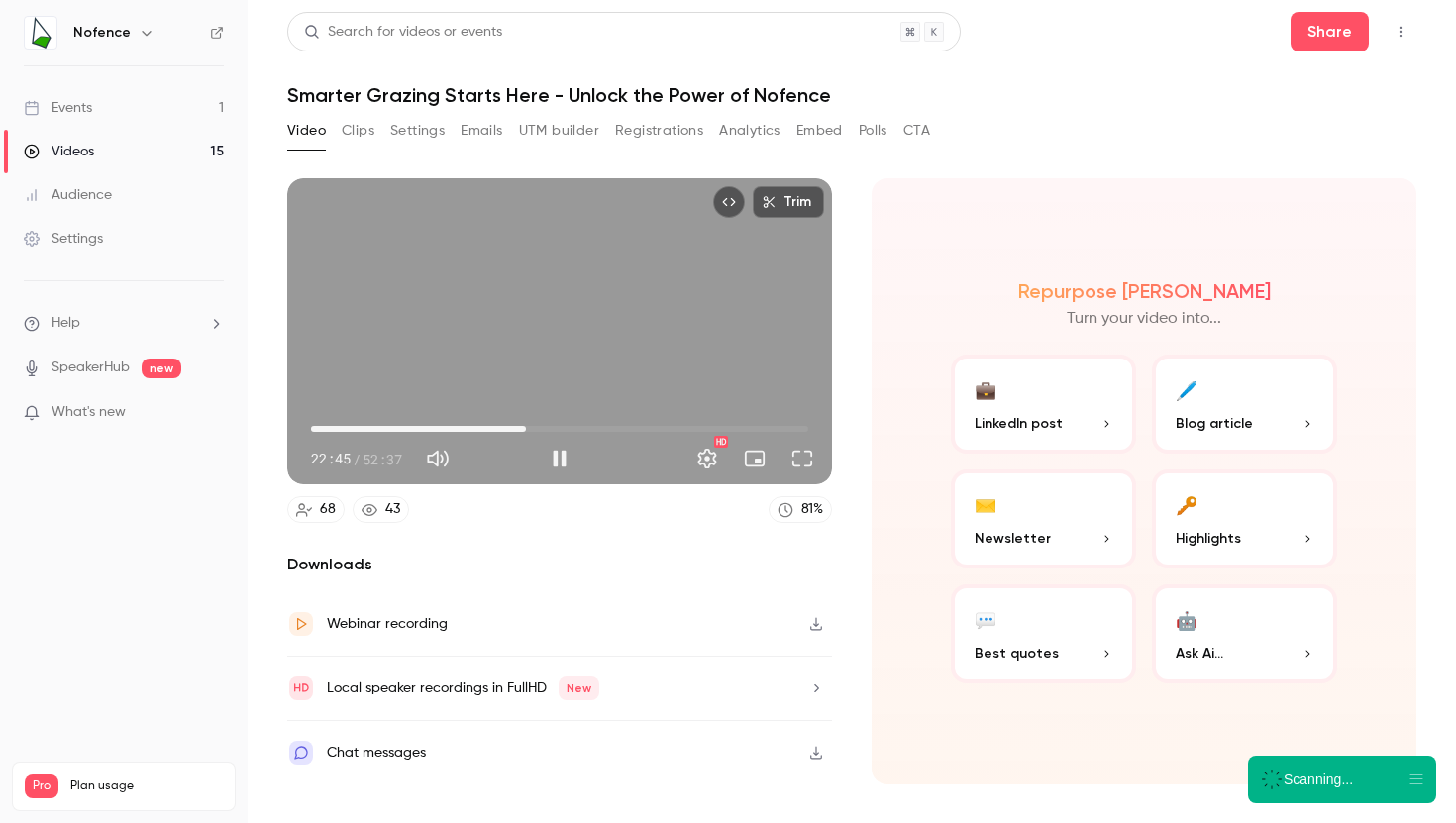 click on "22:45" at bounding box center (560, 429) 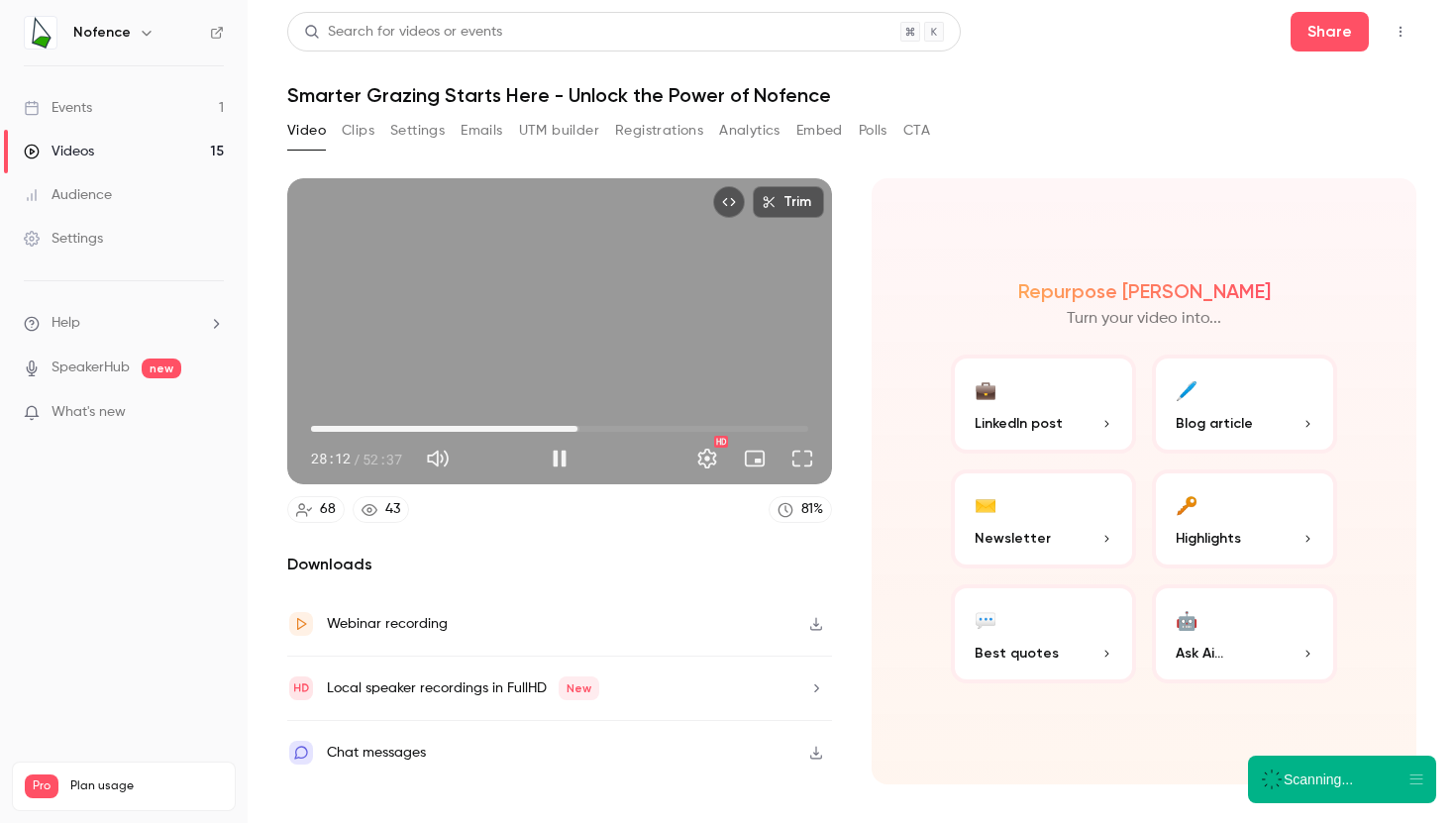 click on "28:12" at bounding box center (560, 429) 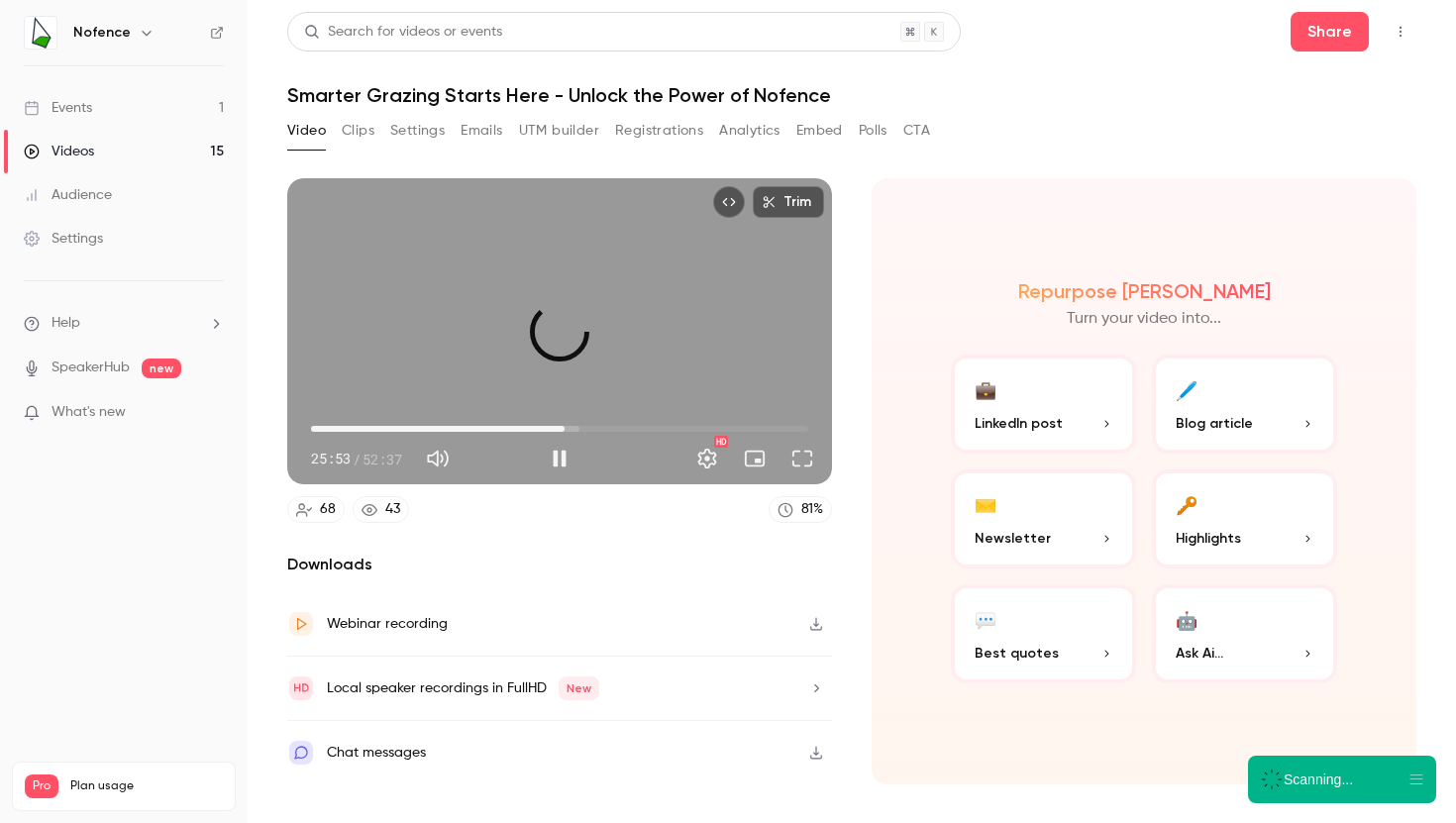 click on "26:50" at bounding box center (565, 429) 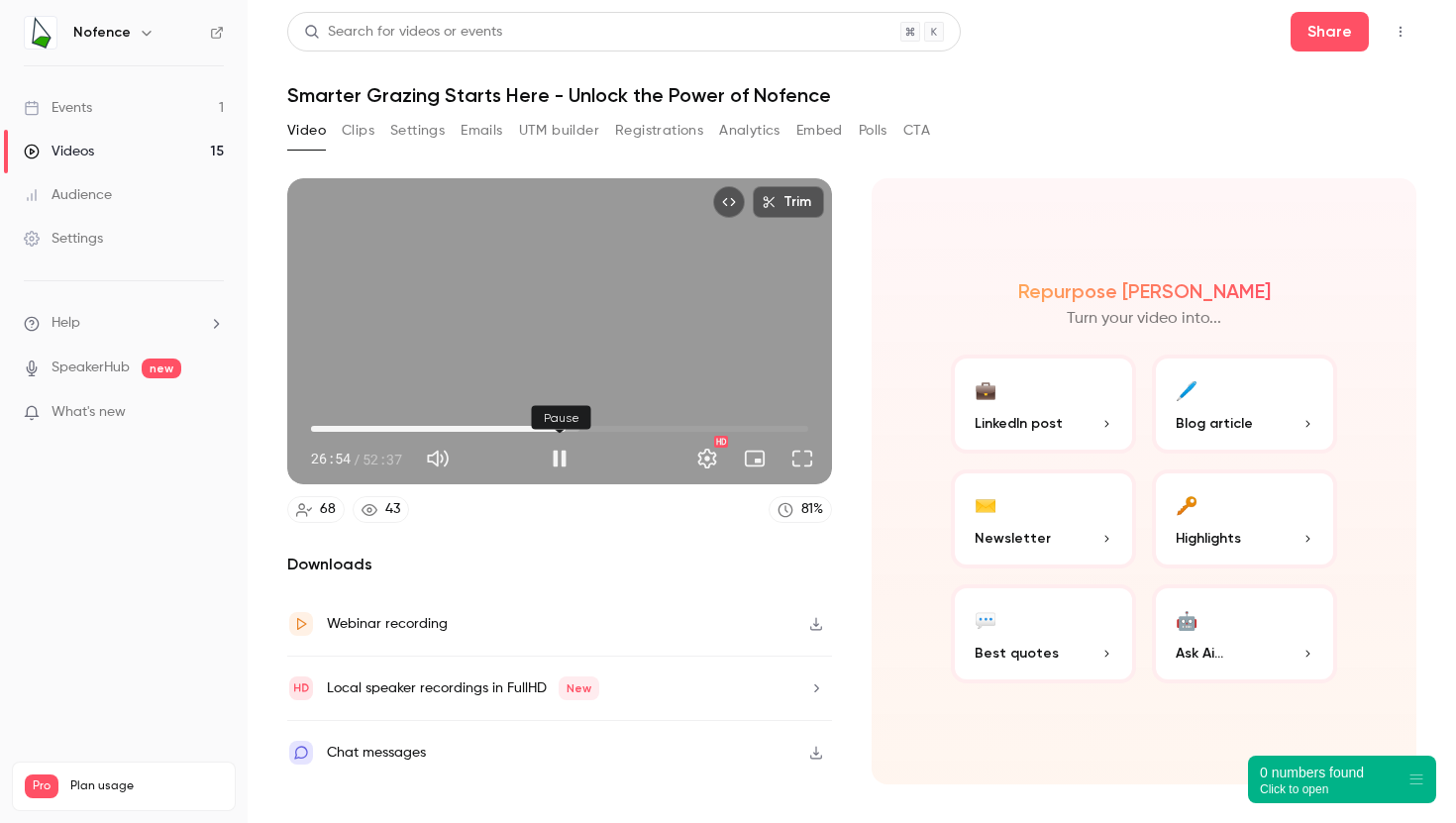 click at bounding box center (560, 459) 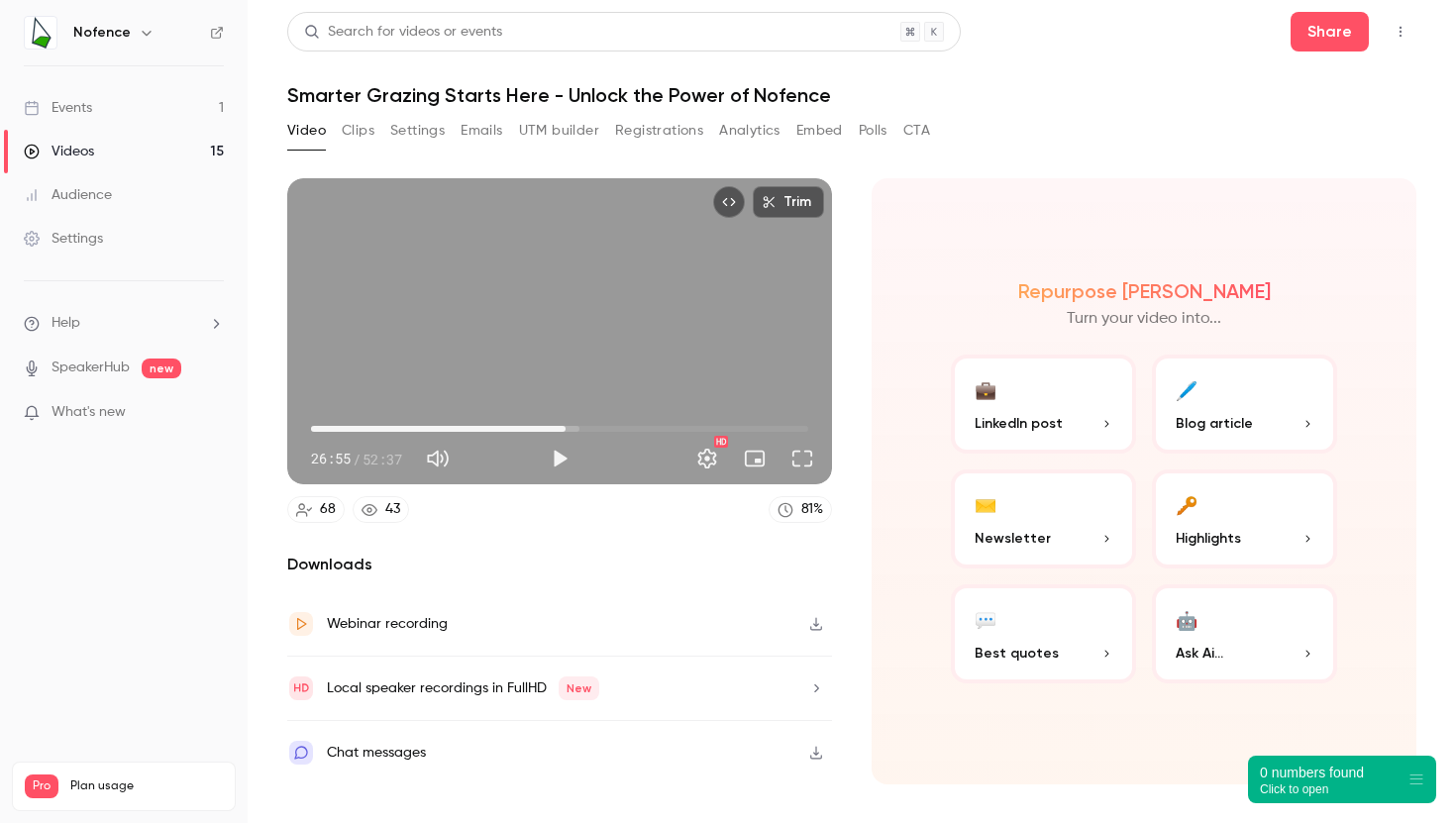 click 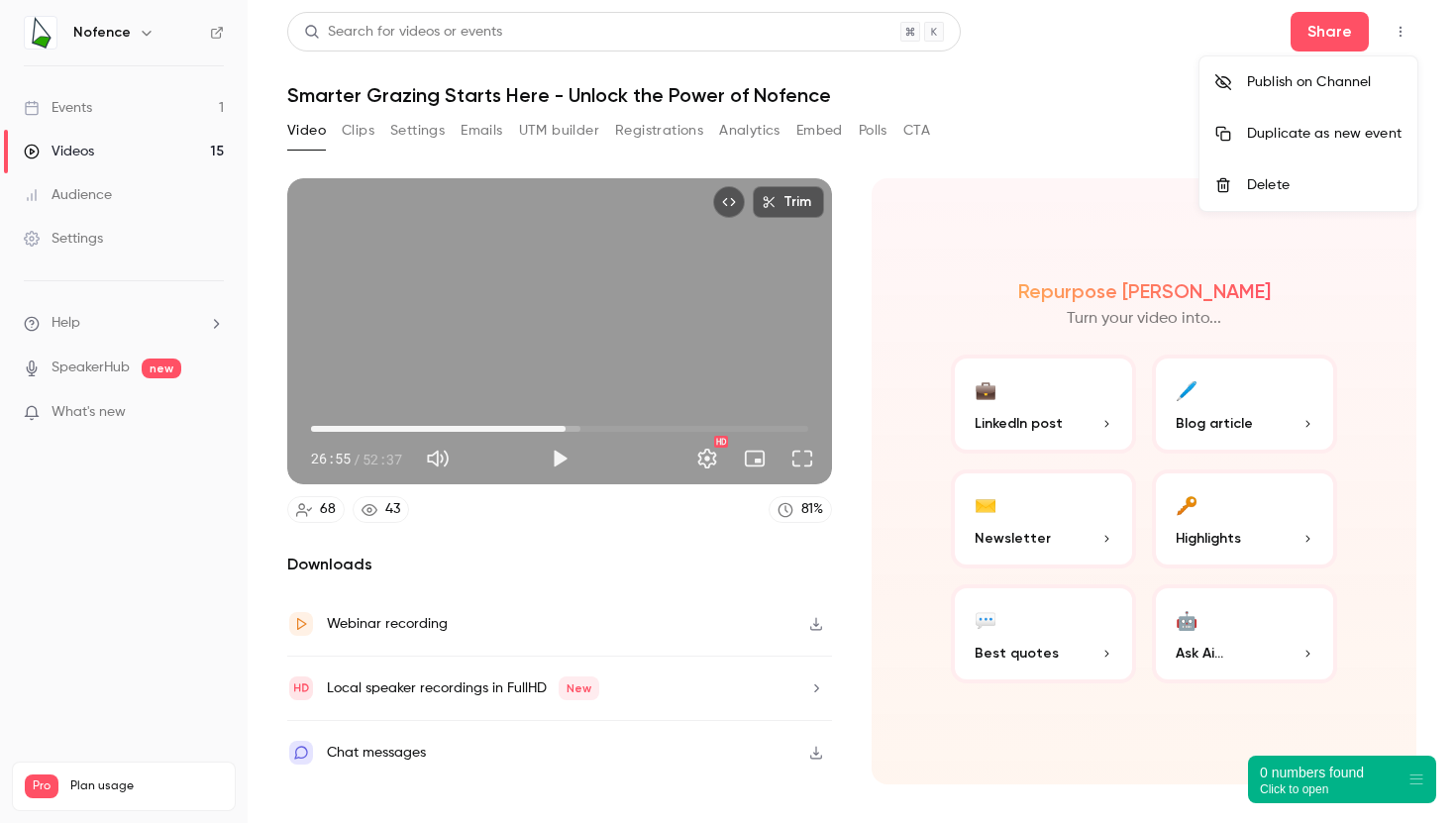 click at bounding box center [728, 411] 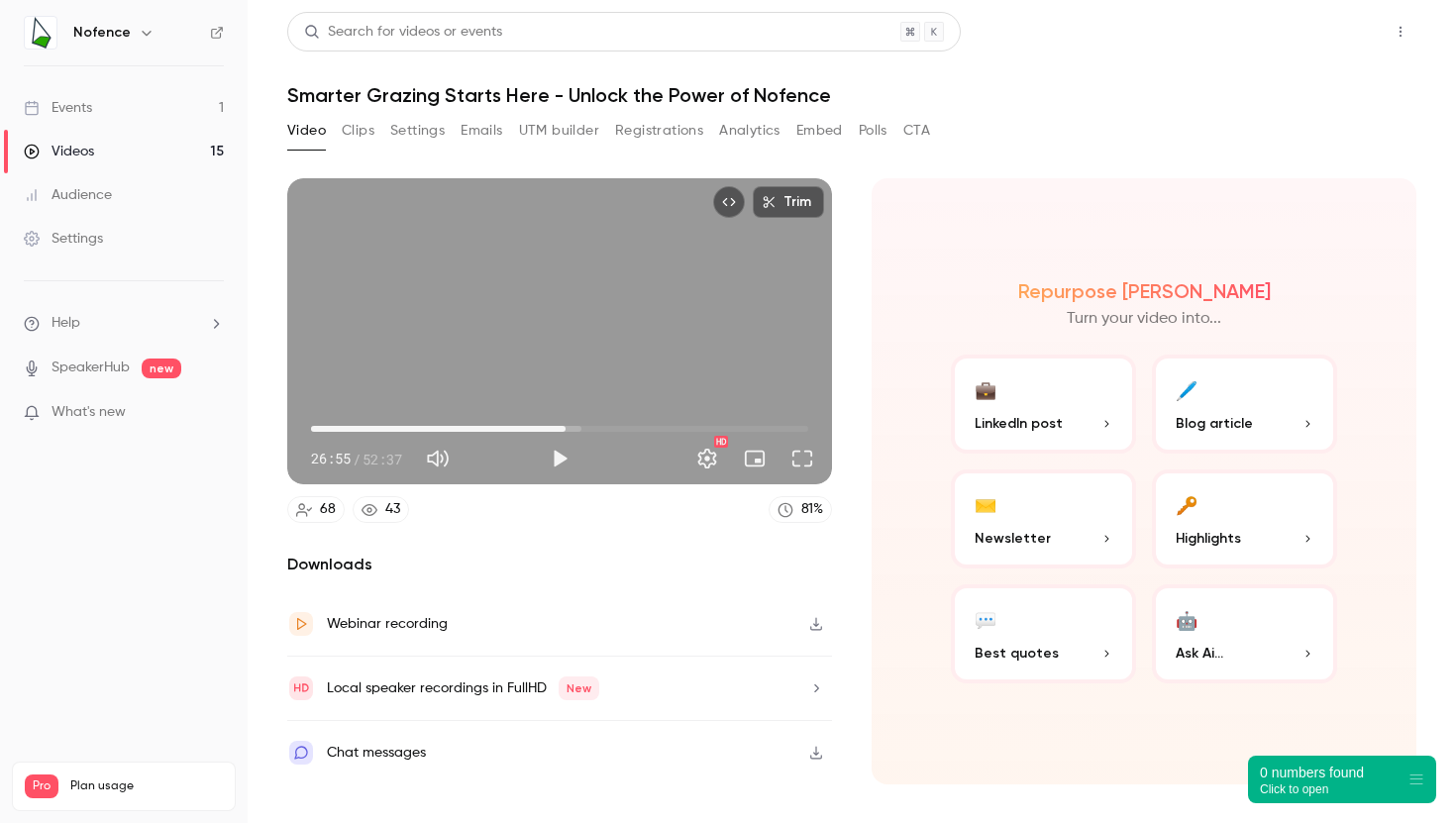 click on "Share" at bounding box center (1329, 32) 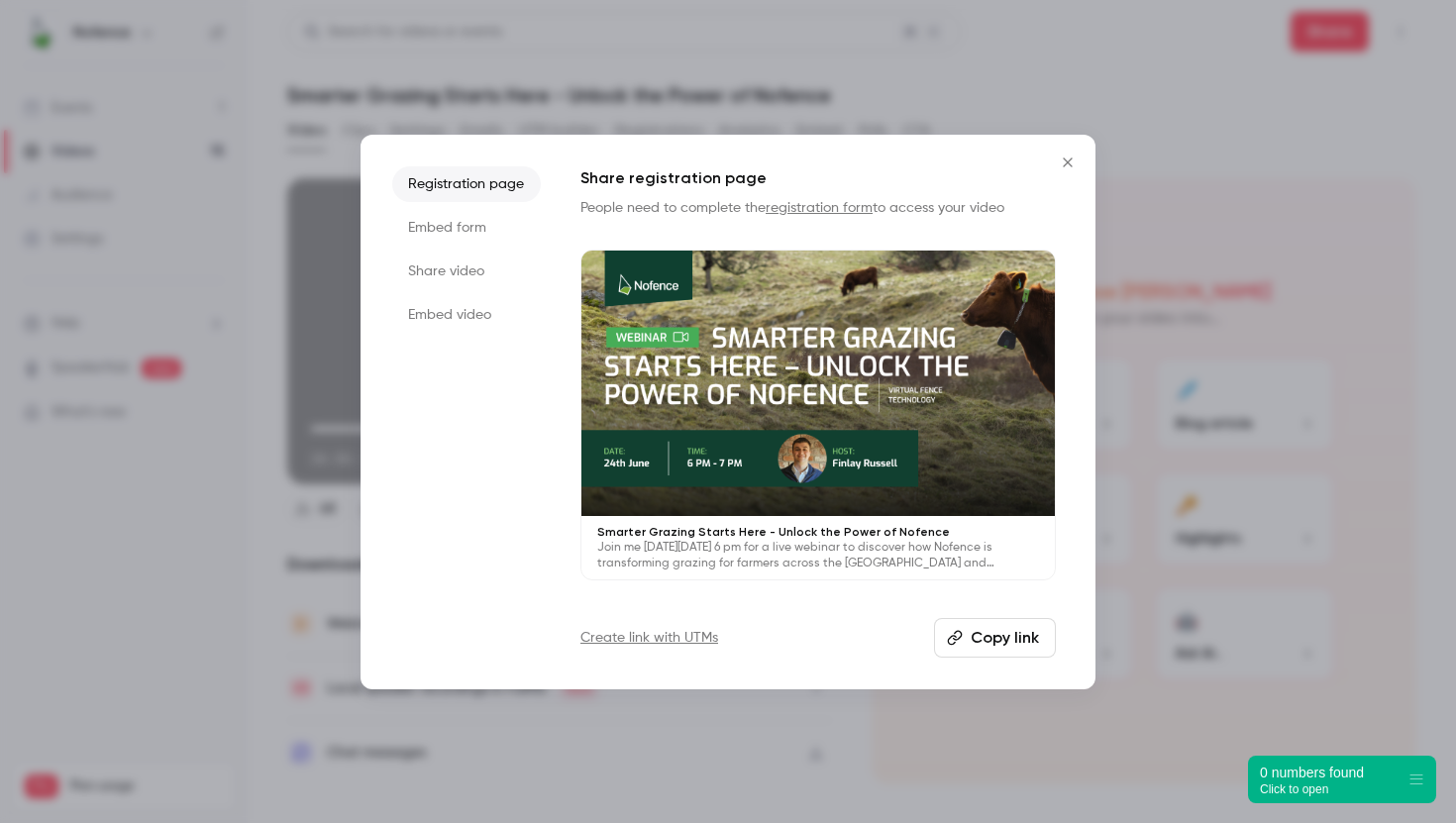 click on "Share video" at bounding box center (467, 271) 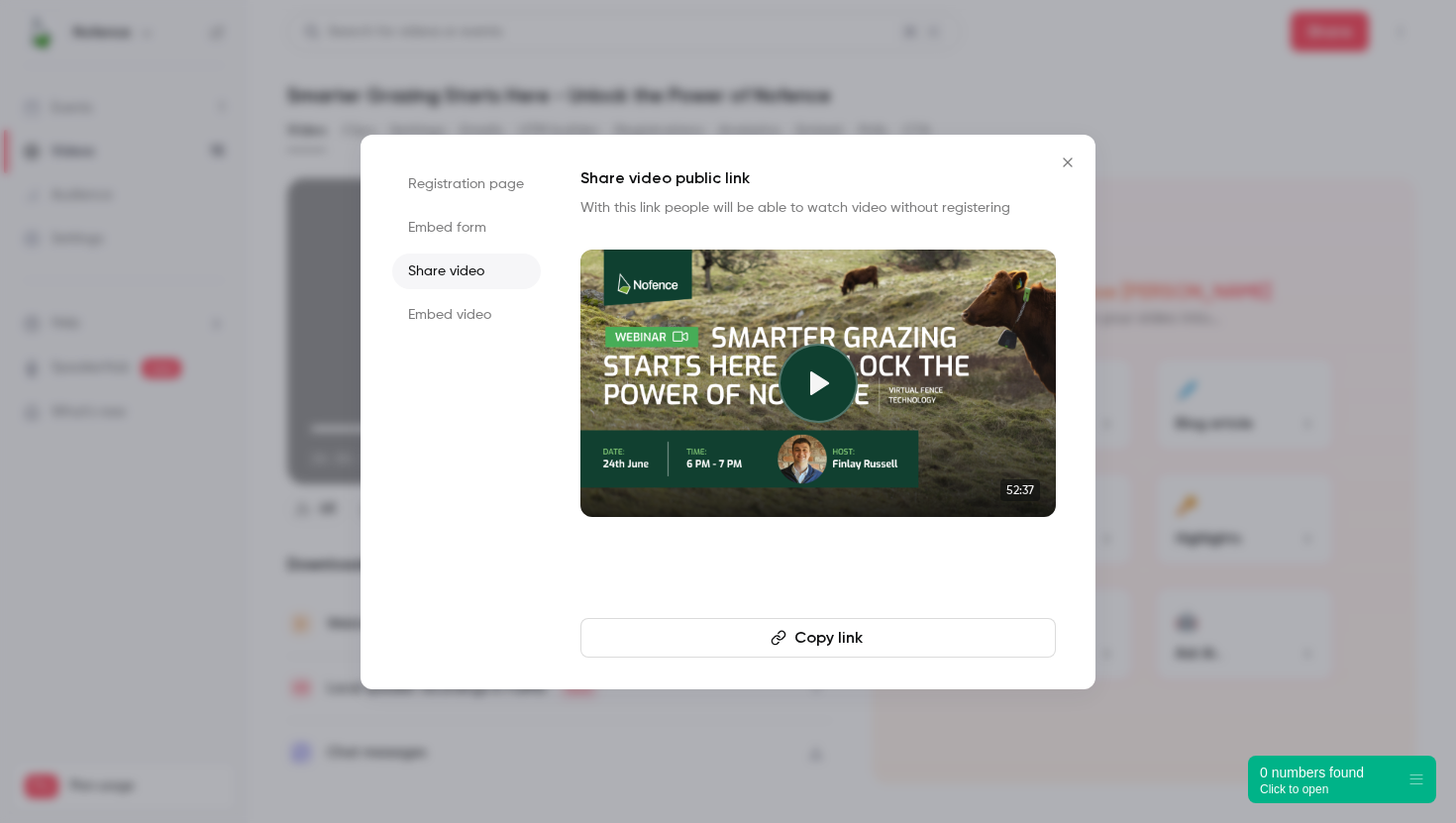 click on "Copy link" at bounding box center [818, 638] 